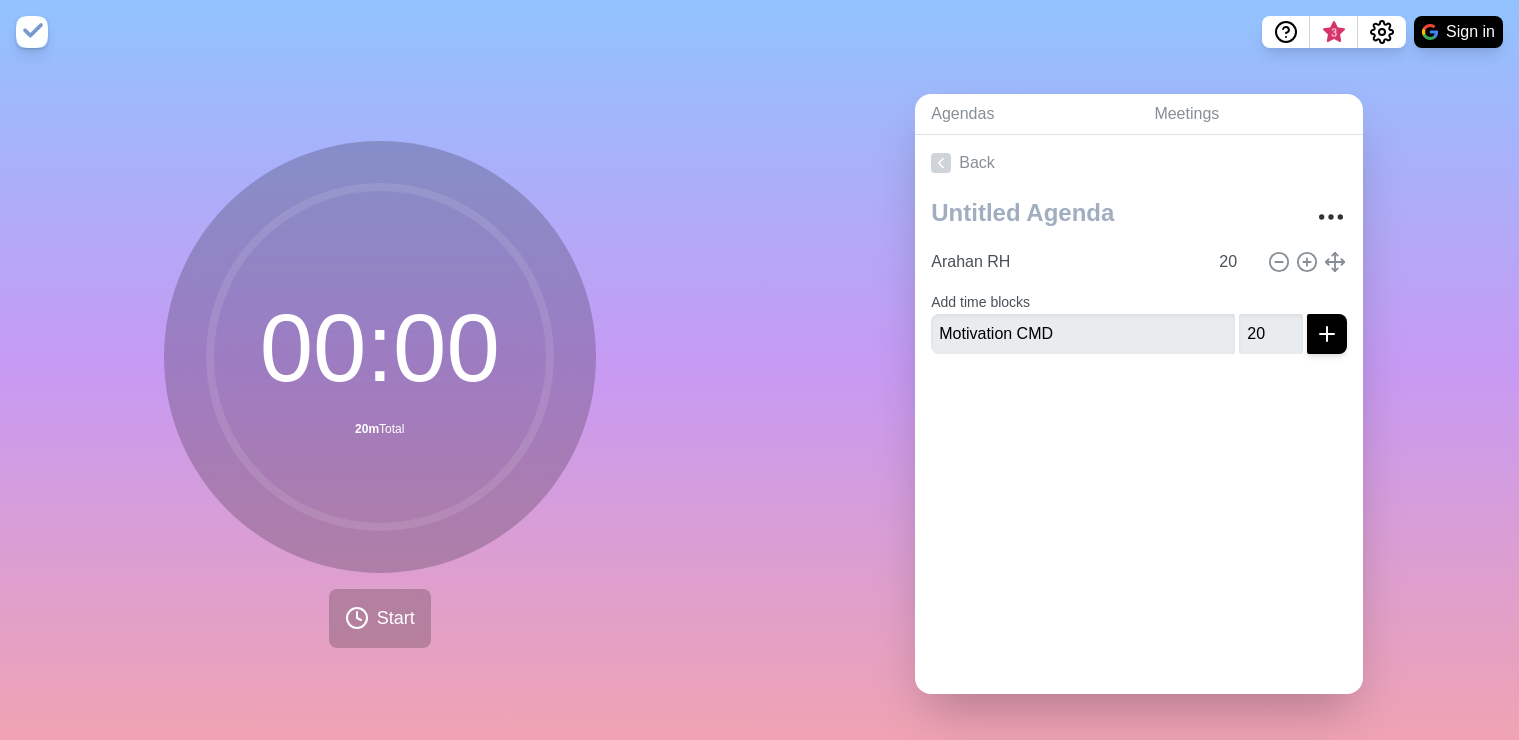 scroll, scrollTop: 0, scrollLeft: 0, axis: both 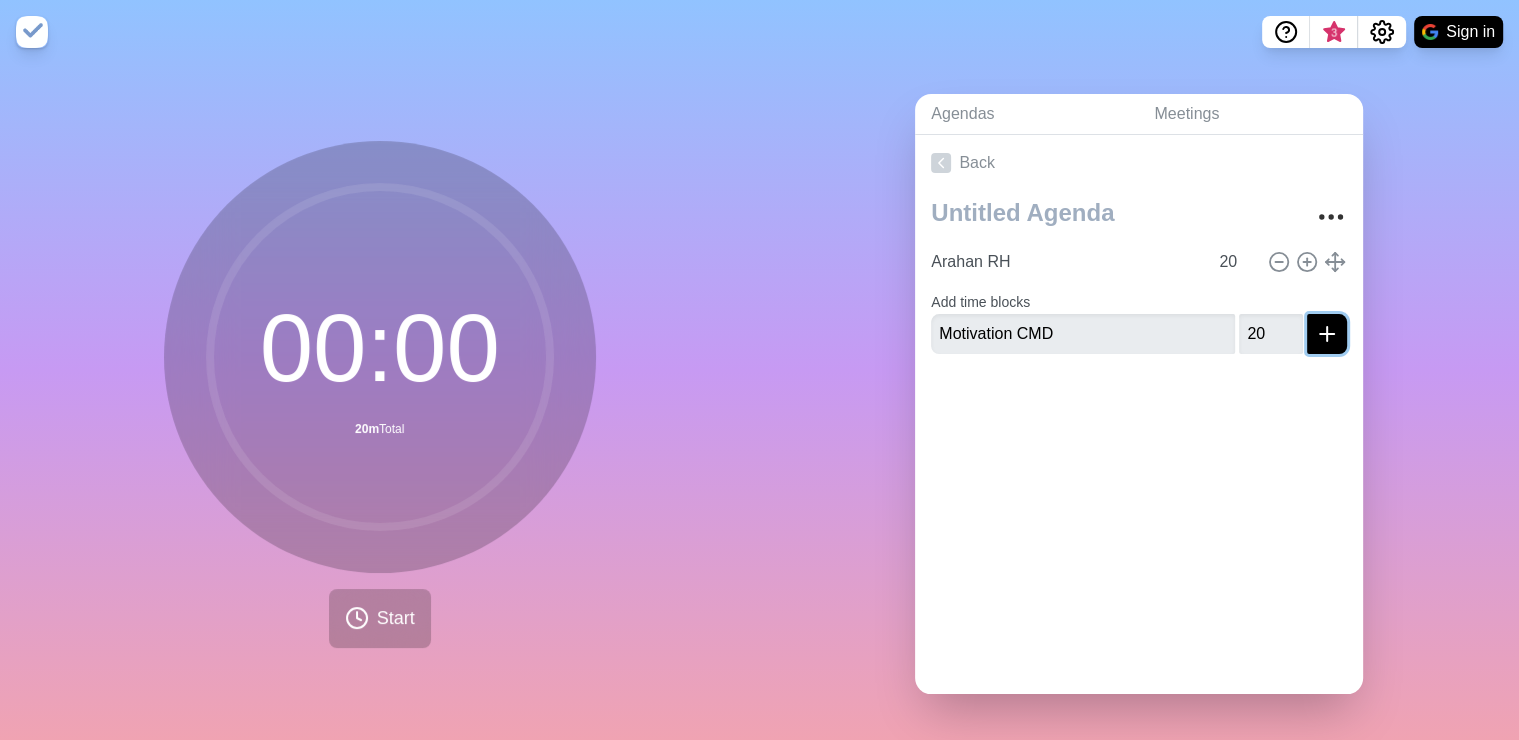 click 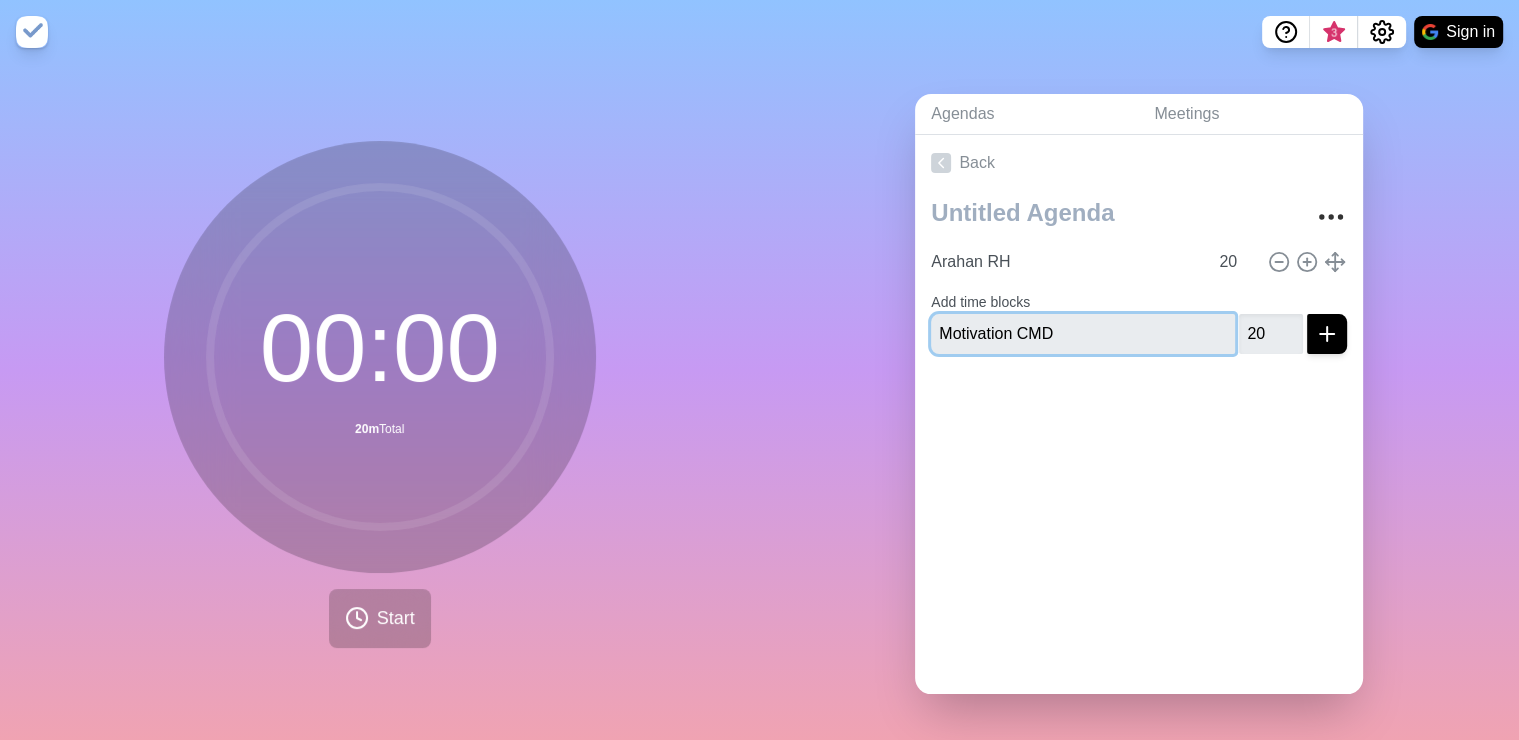 type 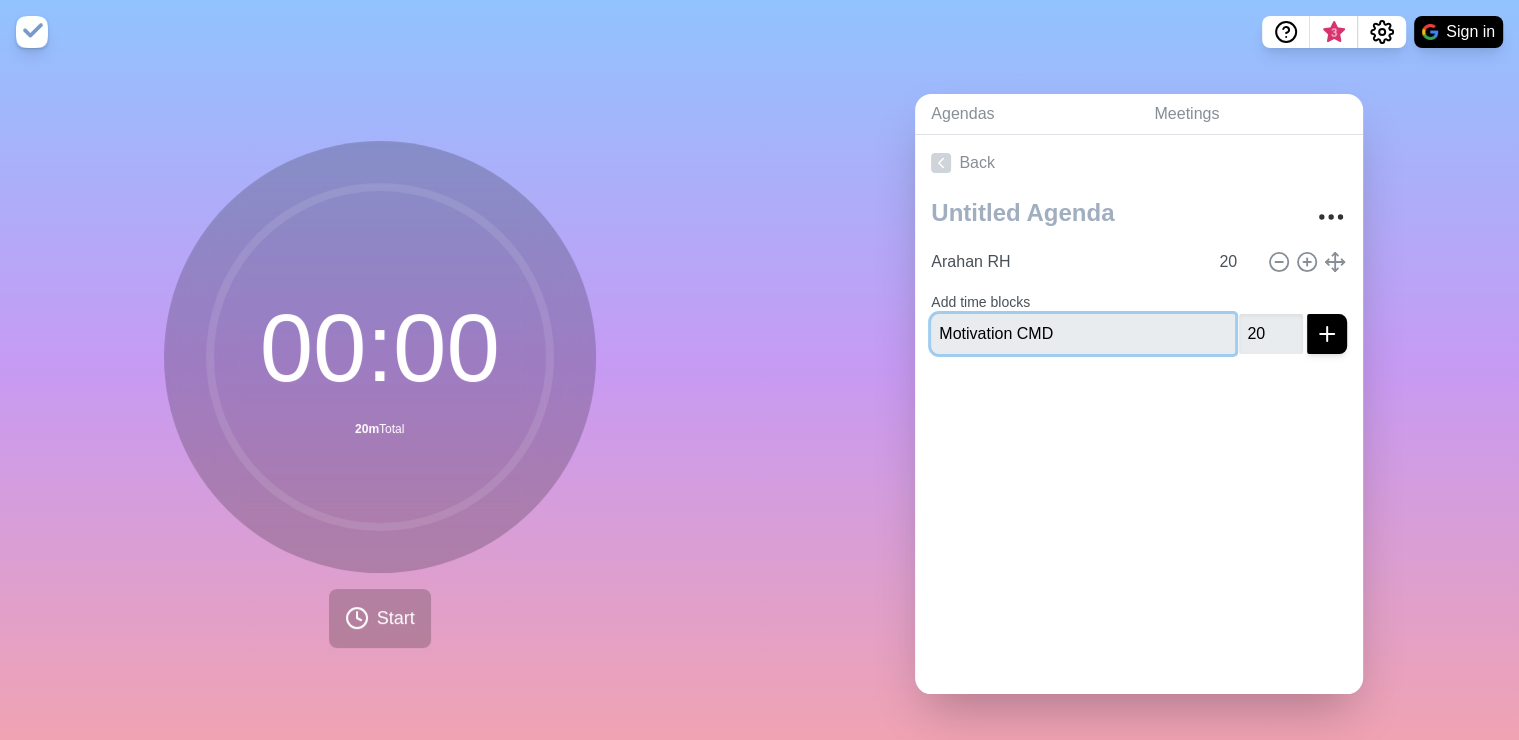 type 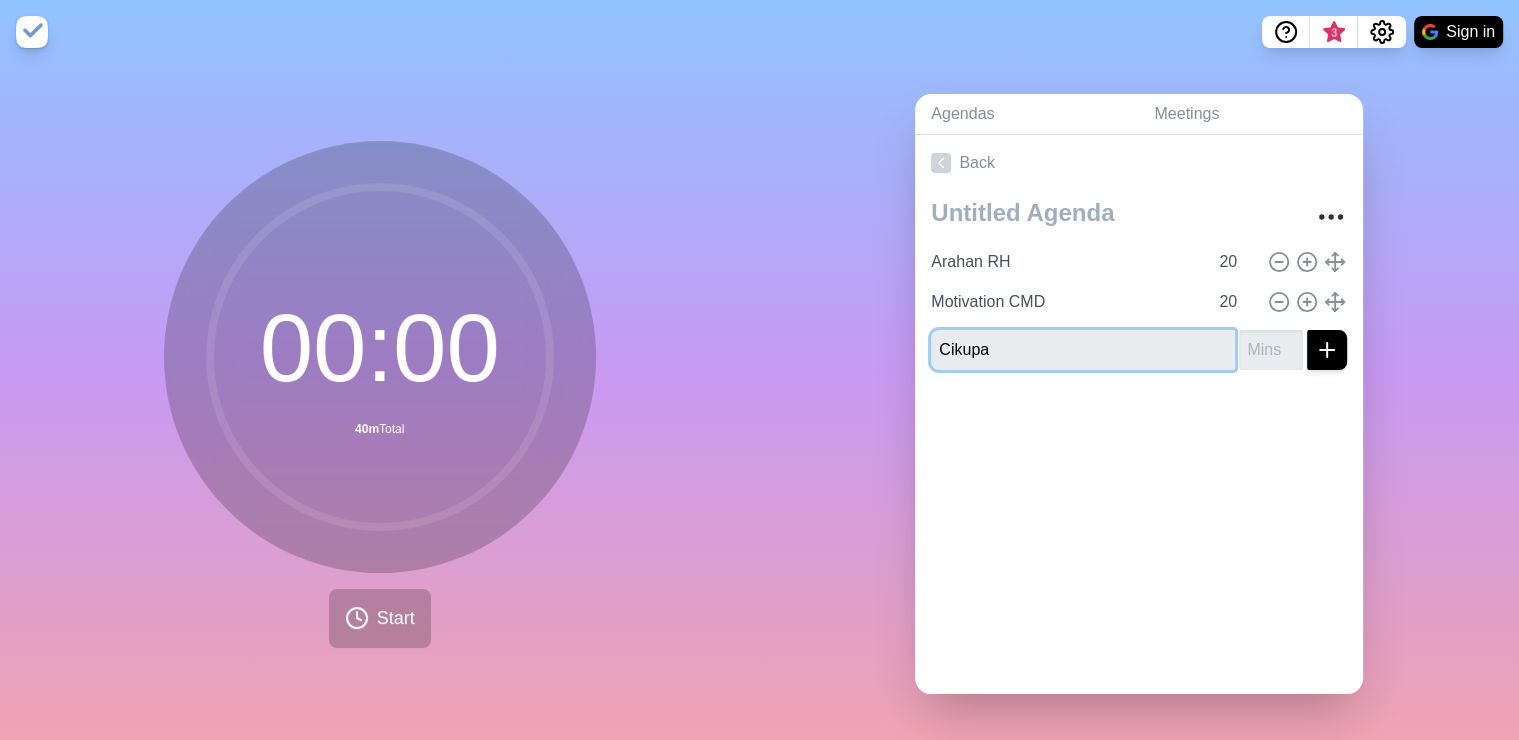 type on "Cikupa" 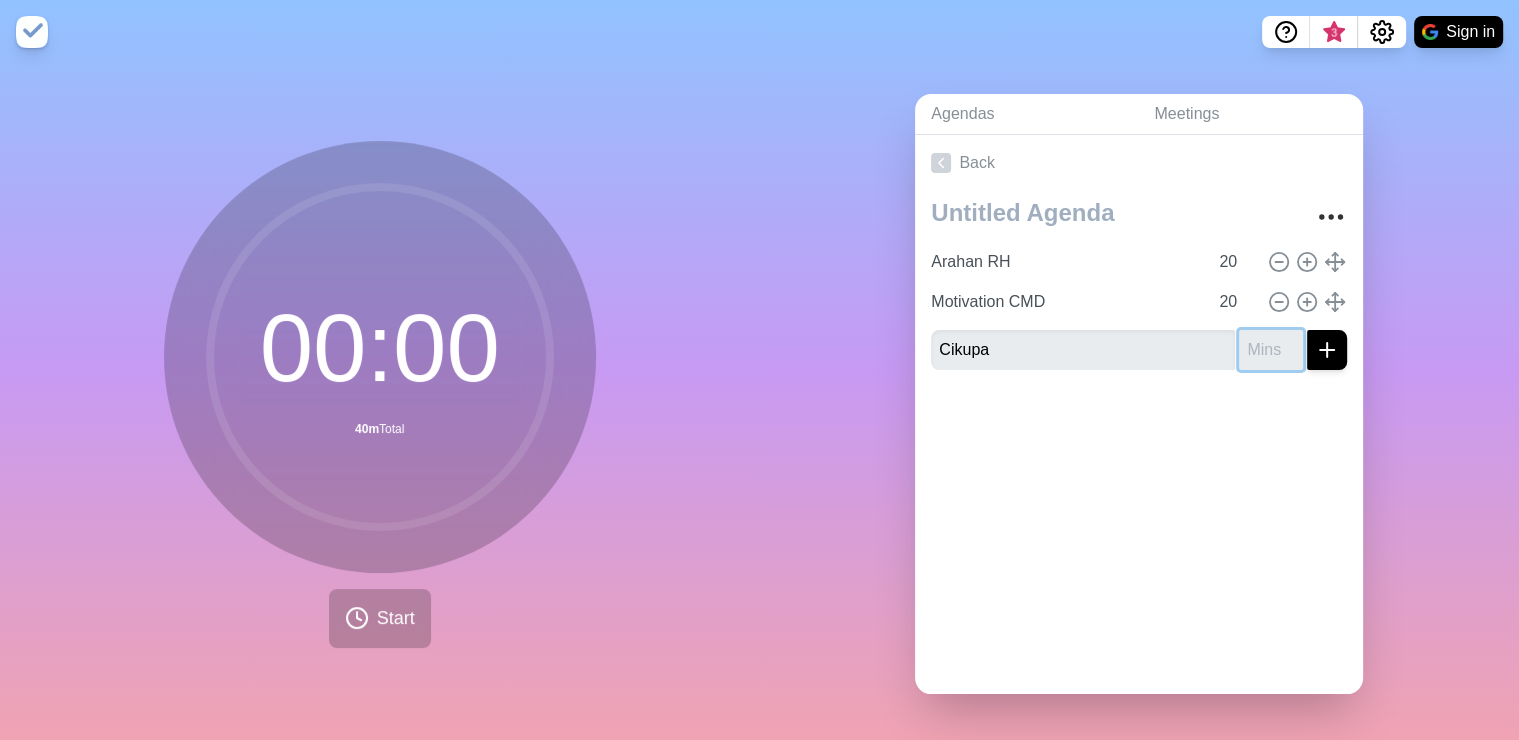 click at bounding box center [1271, 350] 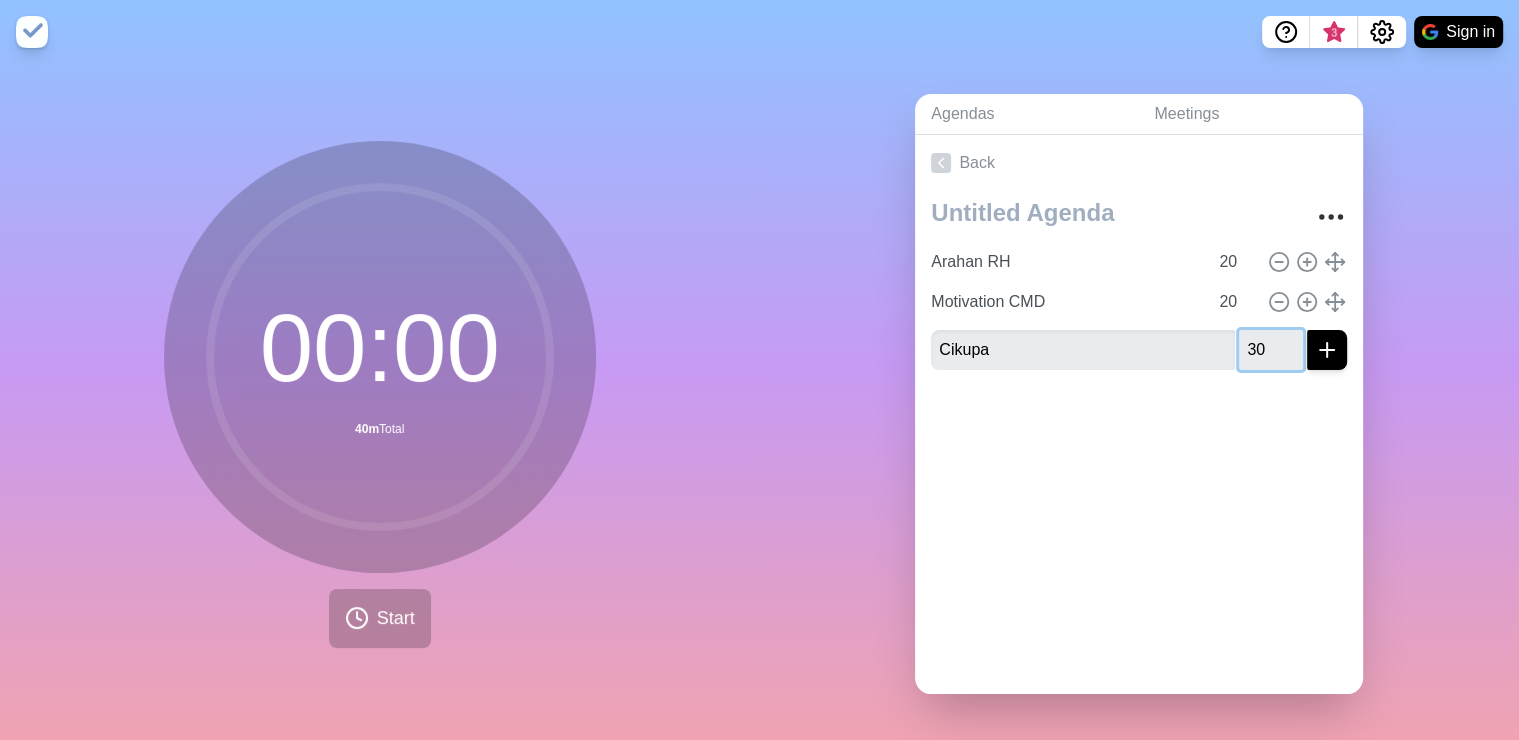type on "30" 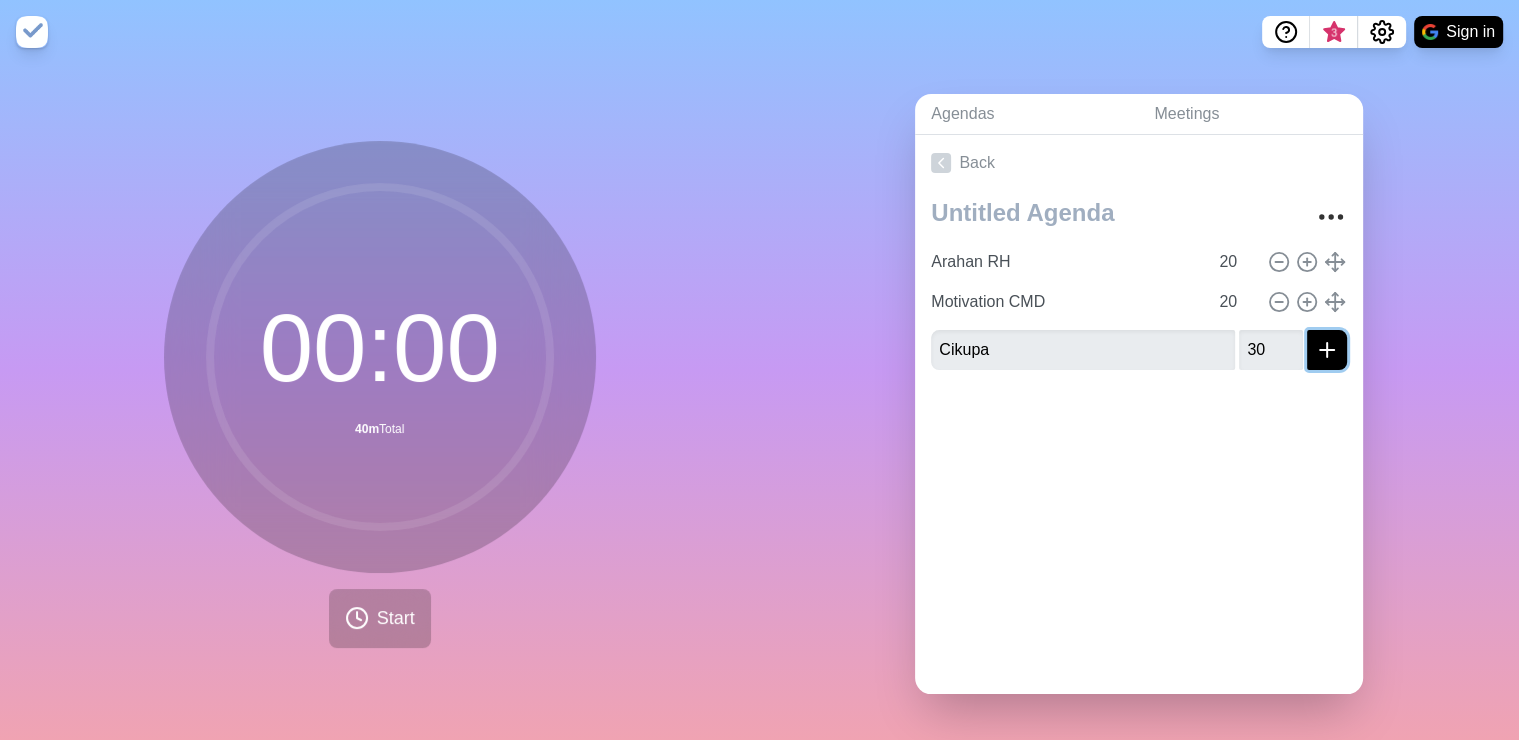 click 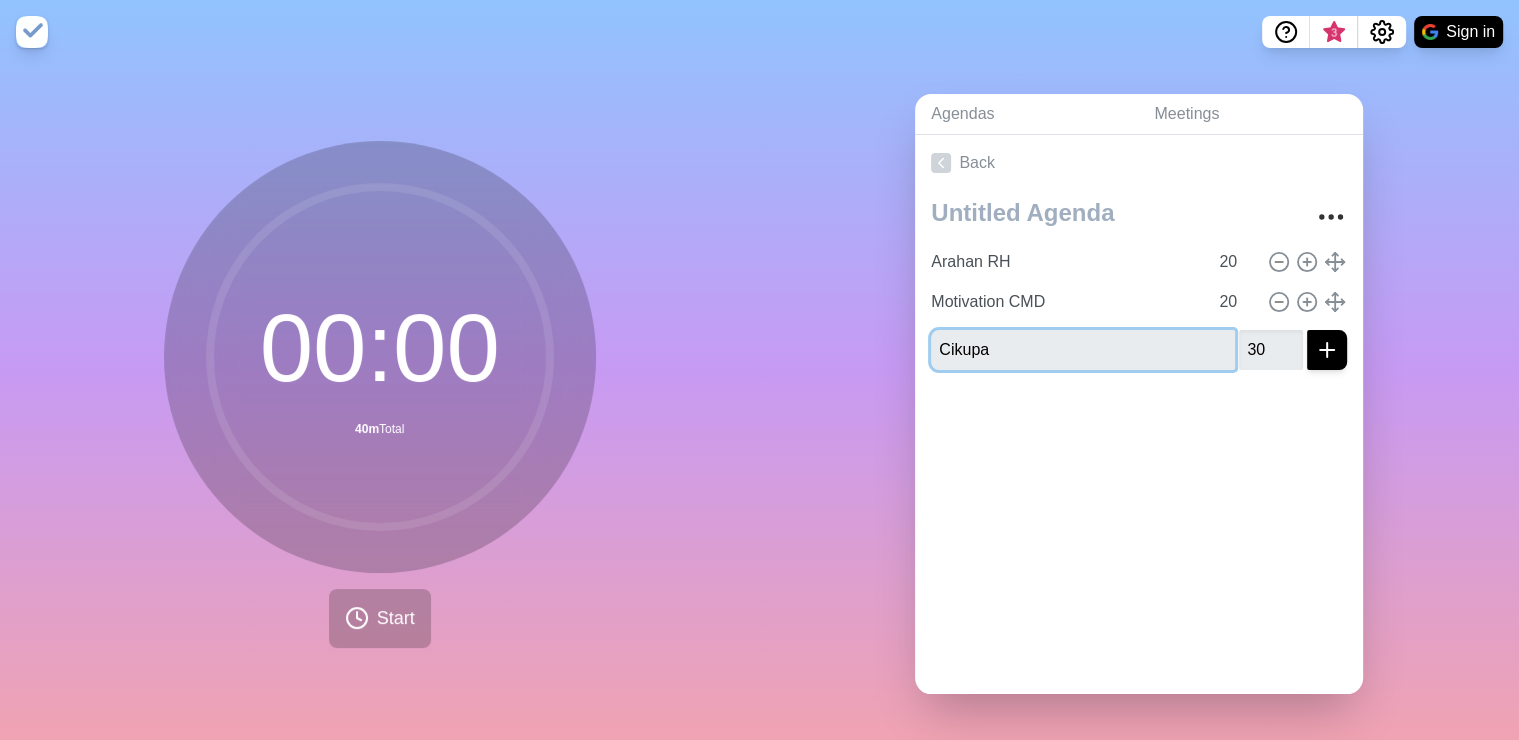 type 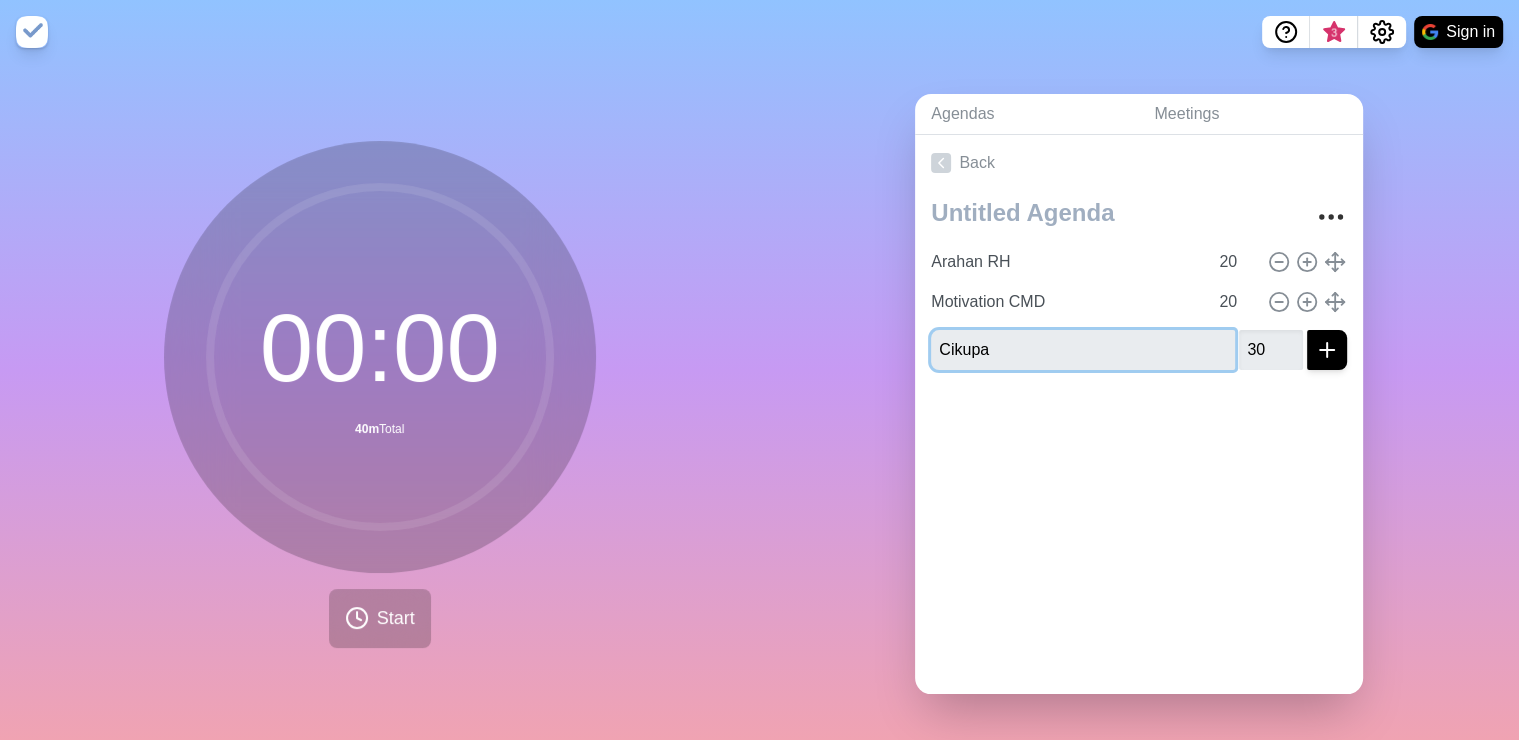 type 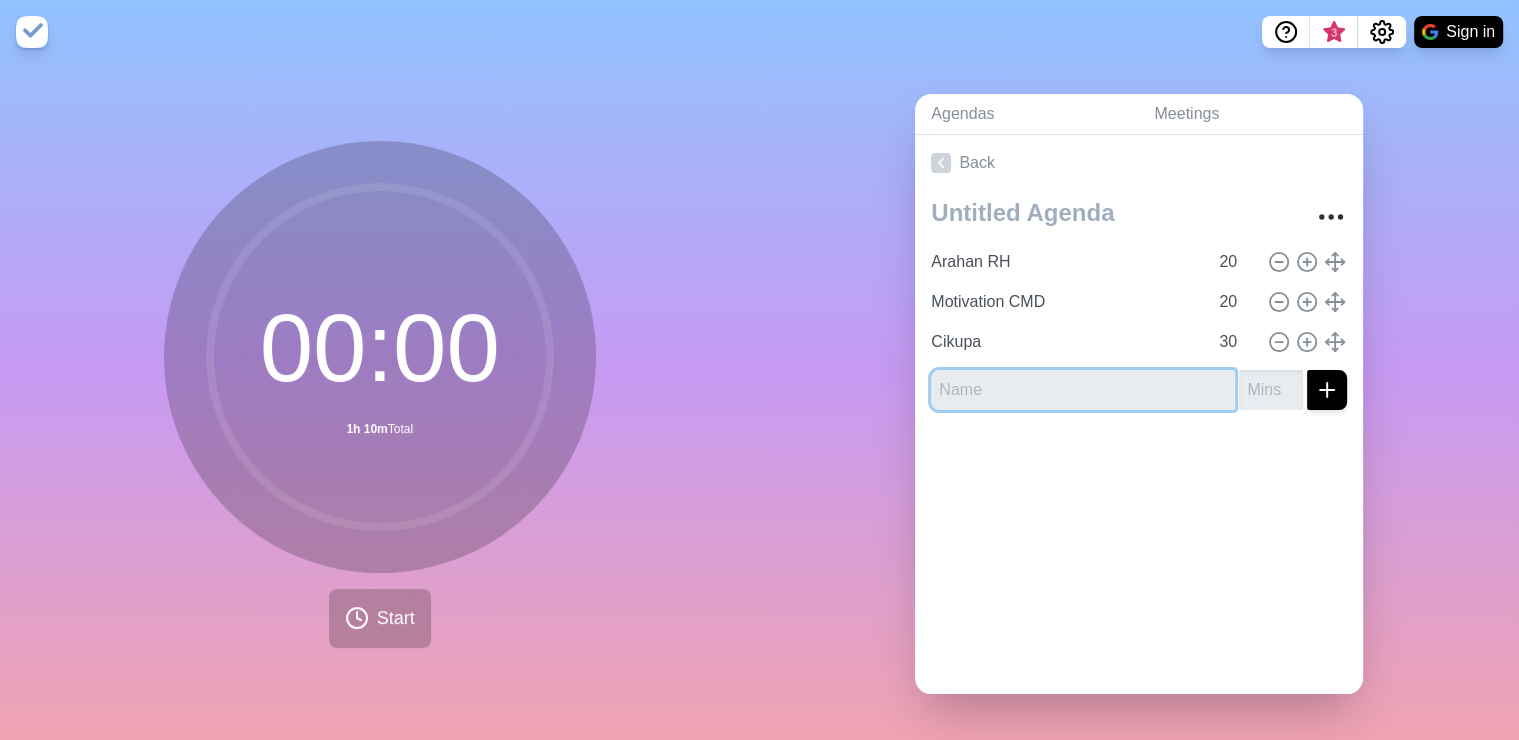 click at bounding box center (1083, 390) 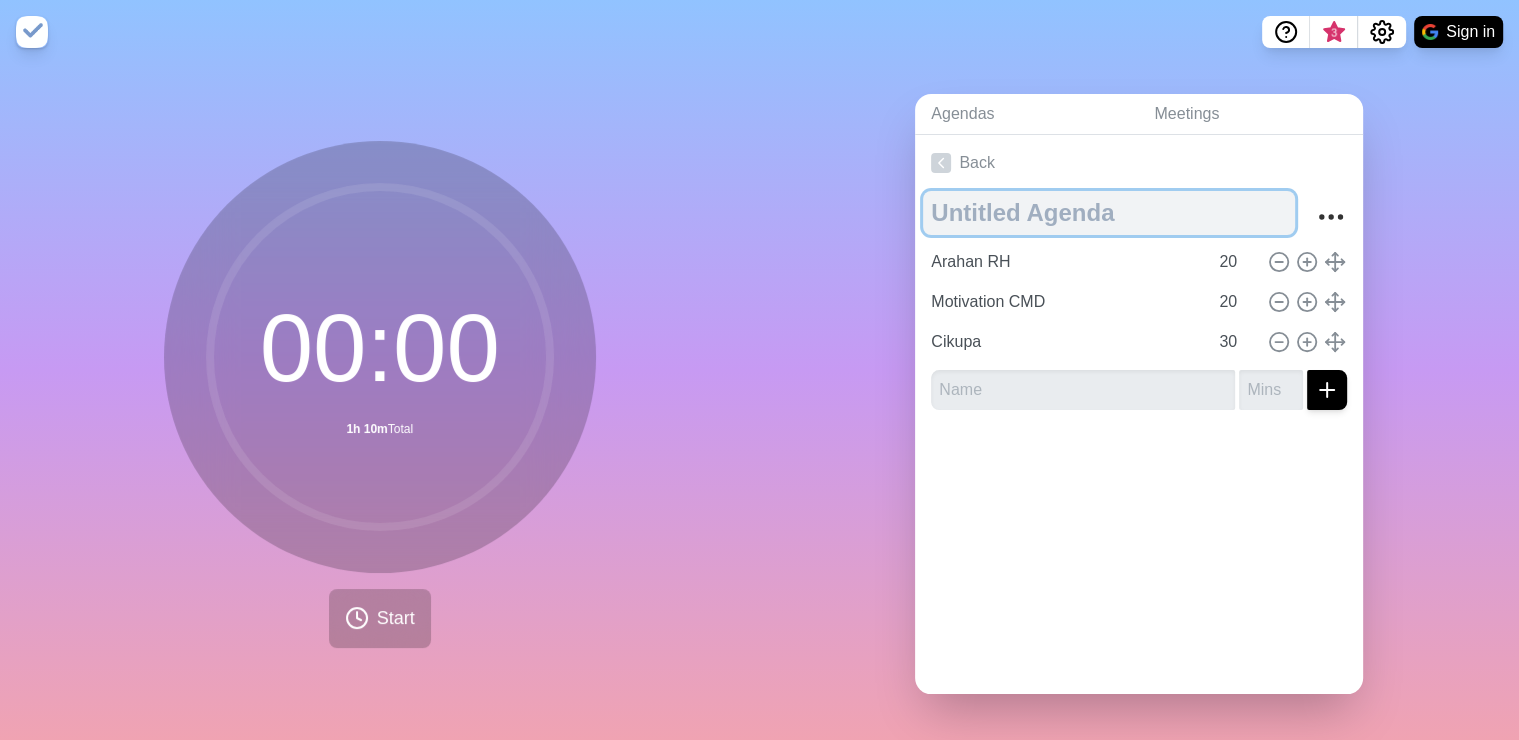 click at bounding box center [1109, 213] 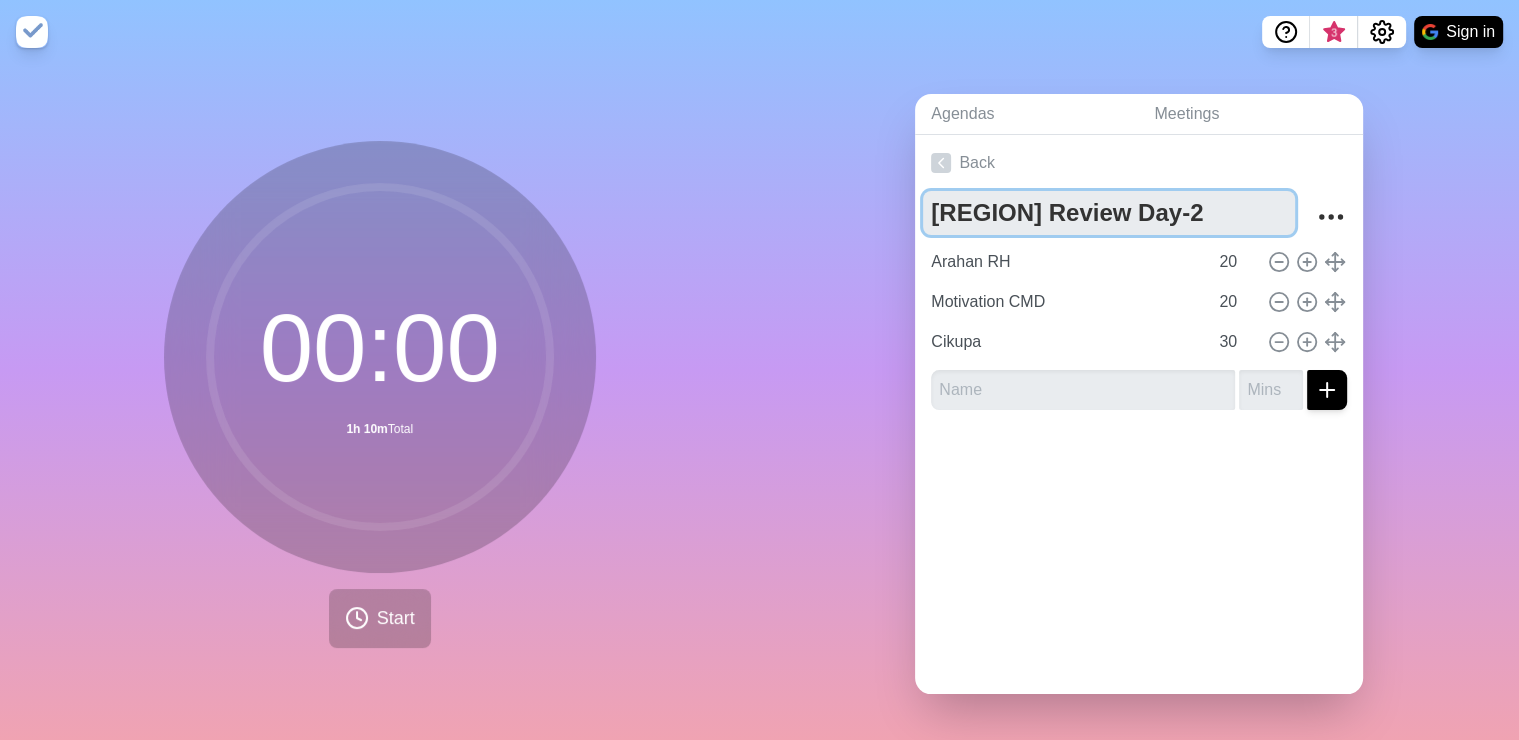 type on "[REGION] Review Day-2" 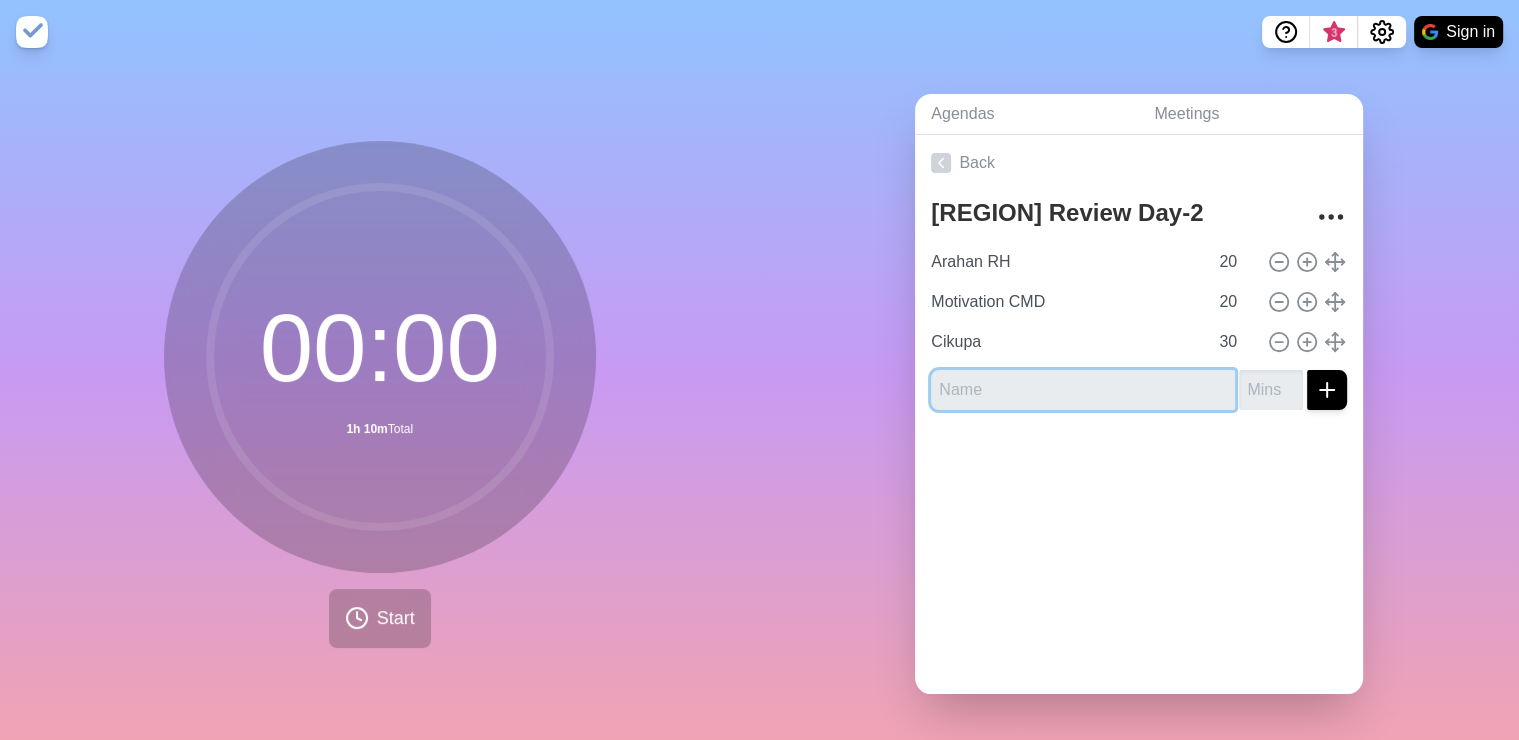 click at bounding box center (1083, 390) 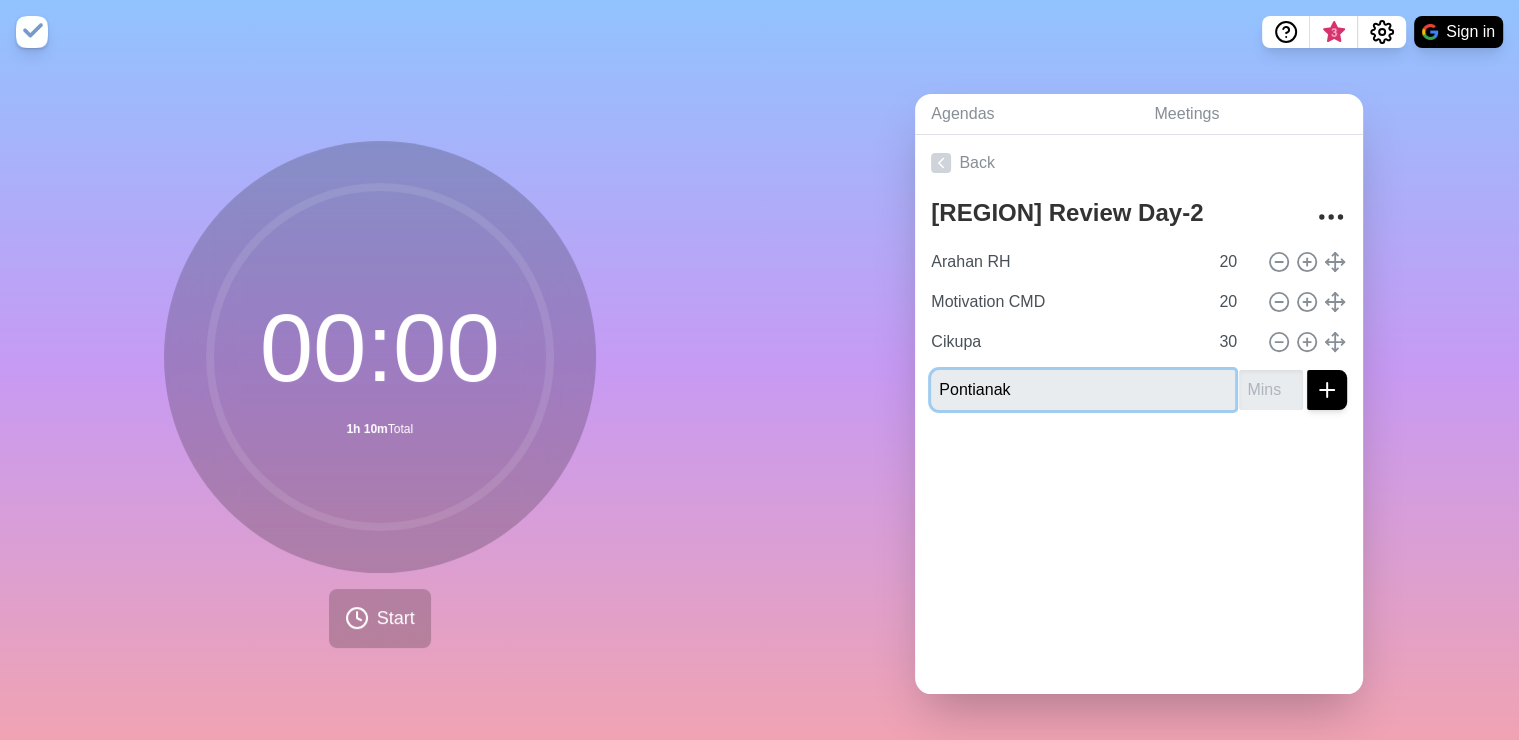 type on "Pontianak" 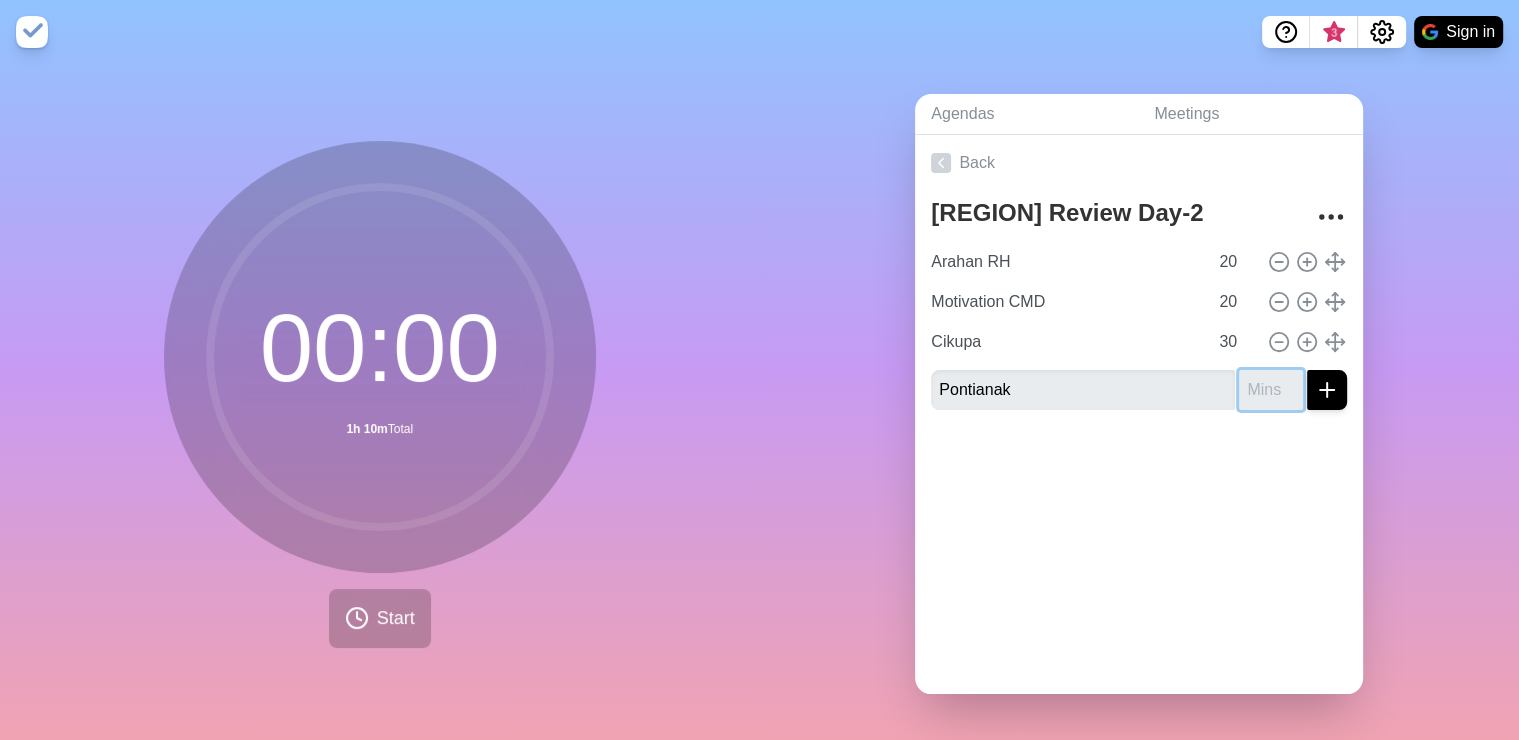 click at bounding box center (1271, 390) 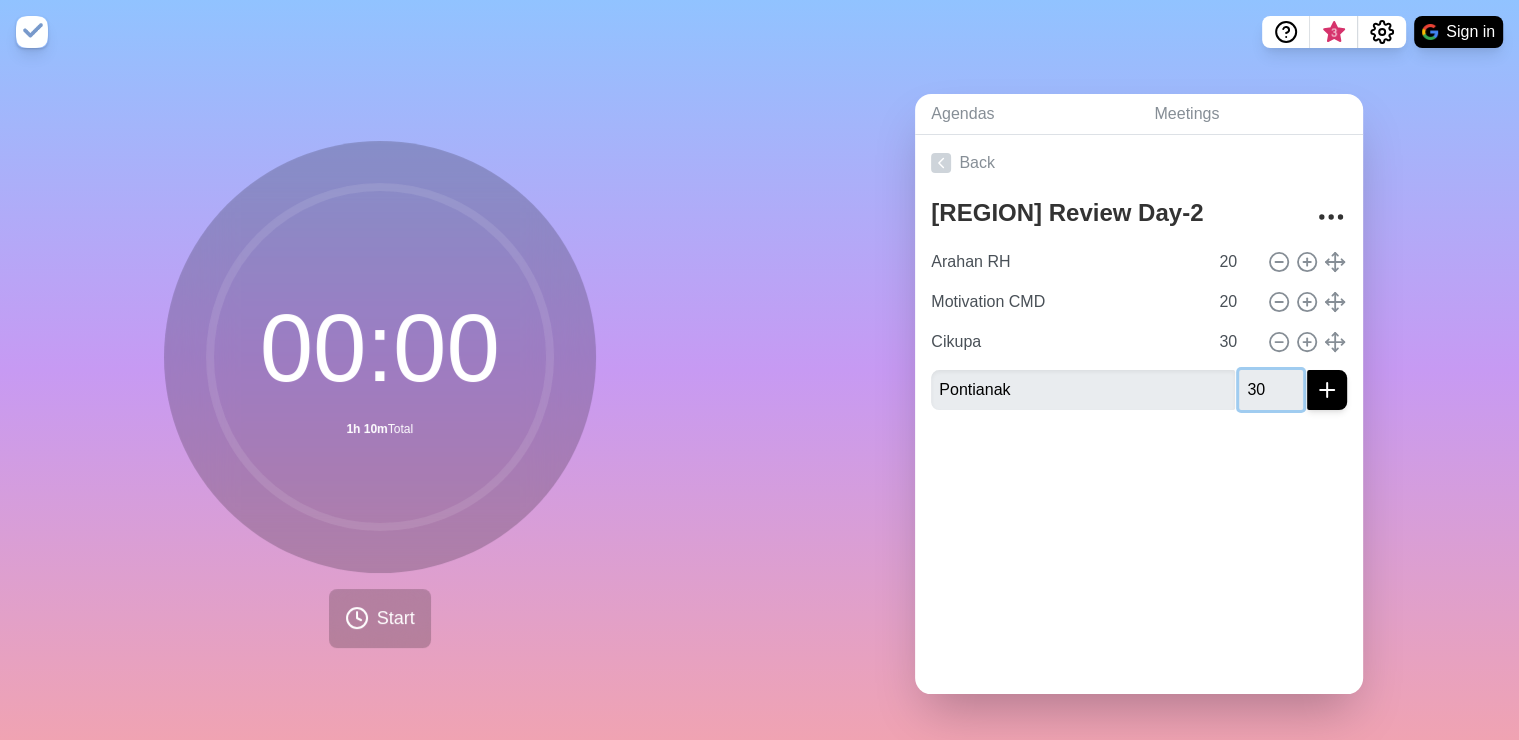 type on "30" 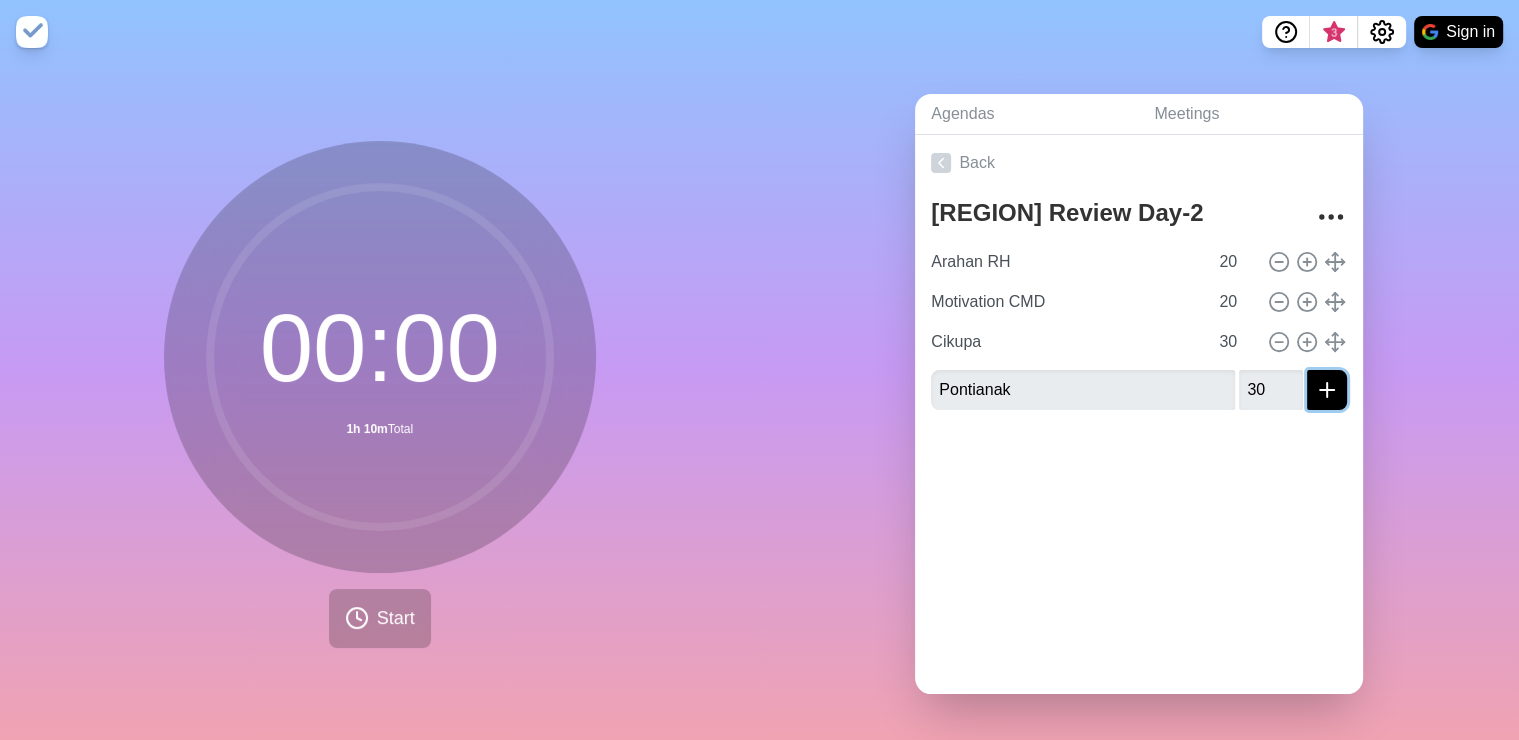 click at bounding box center (1327, 390) 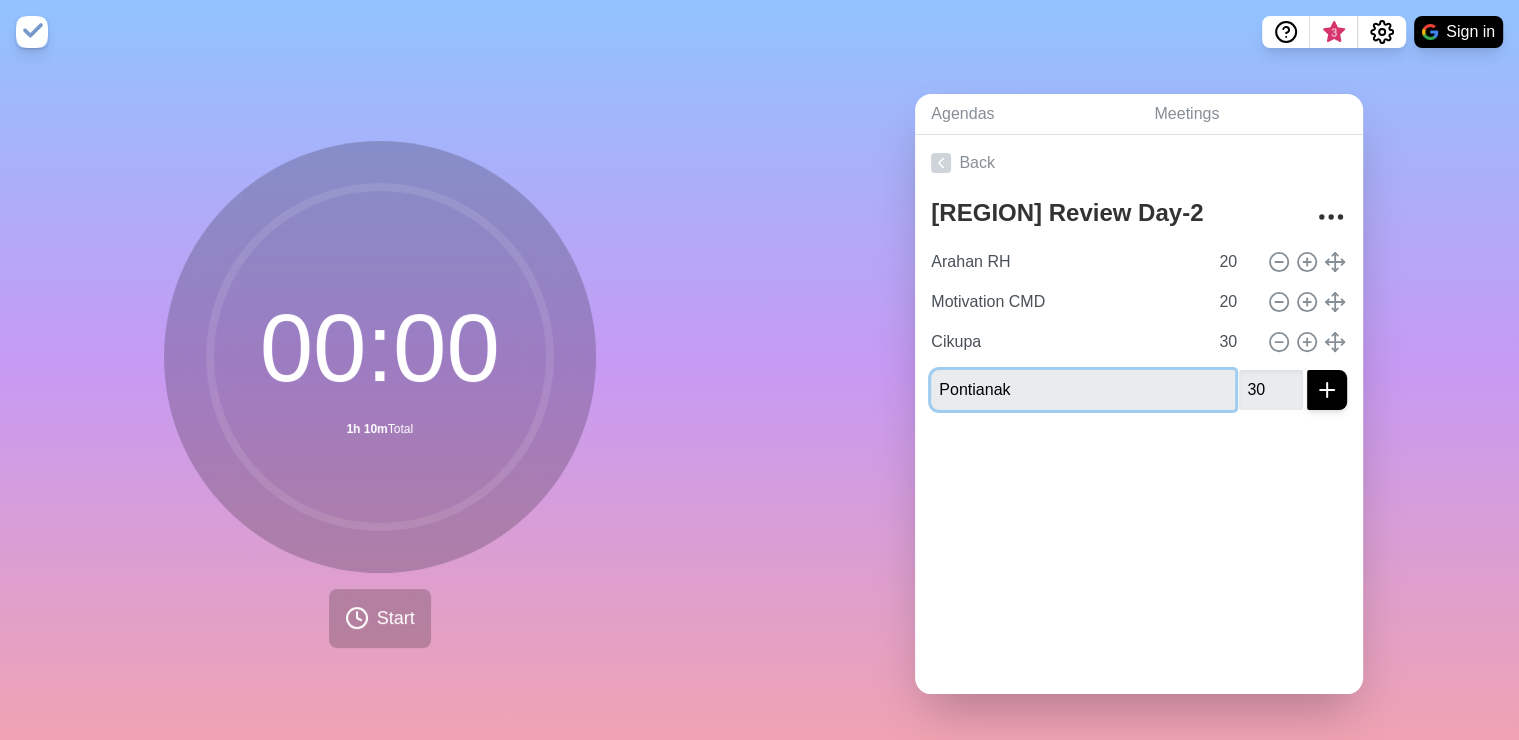 type 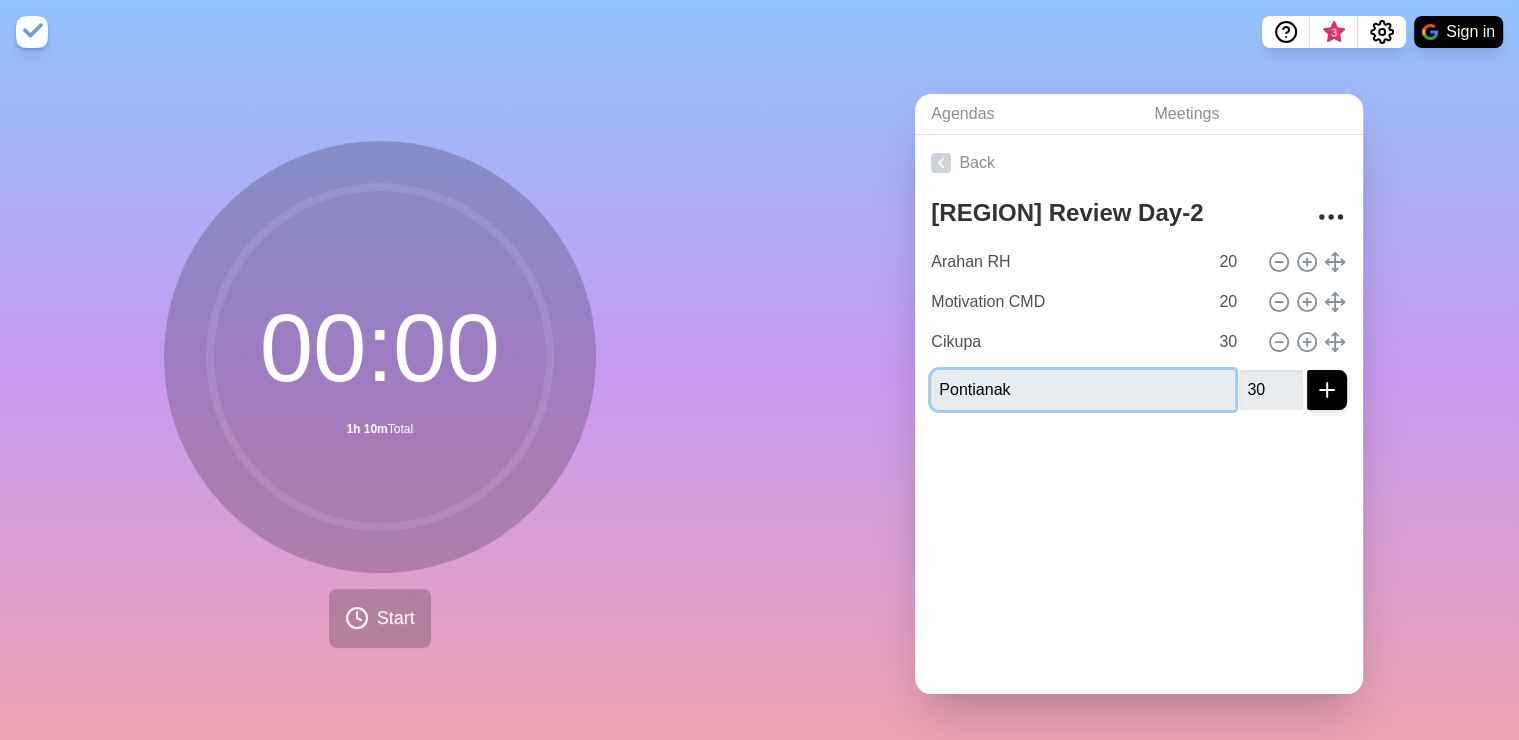 type 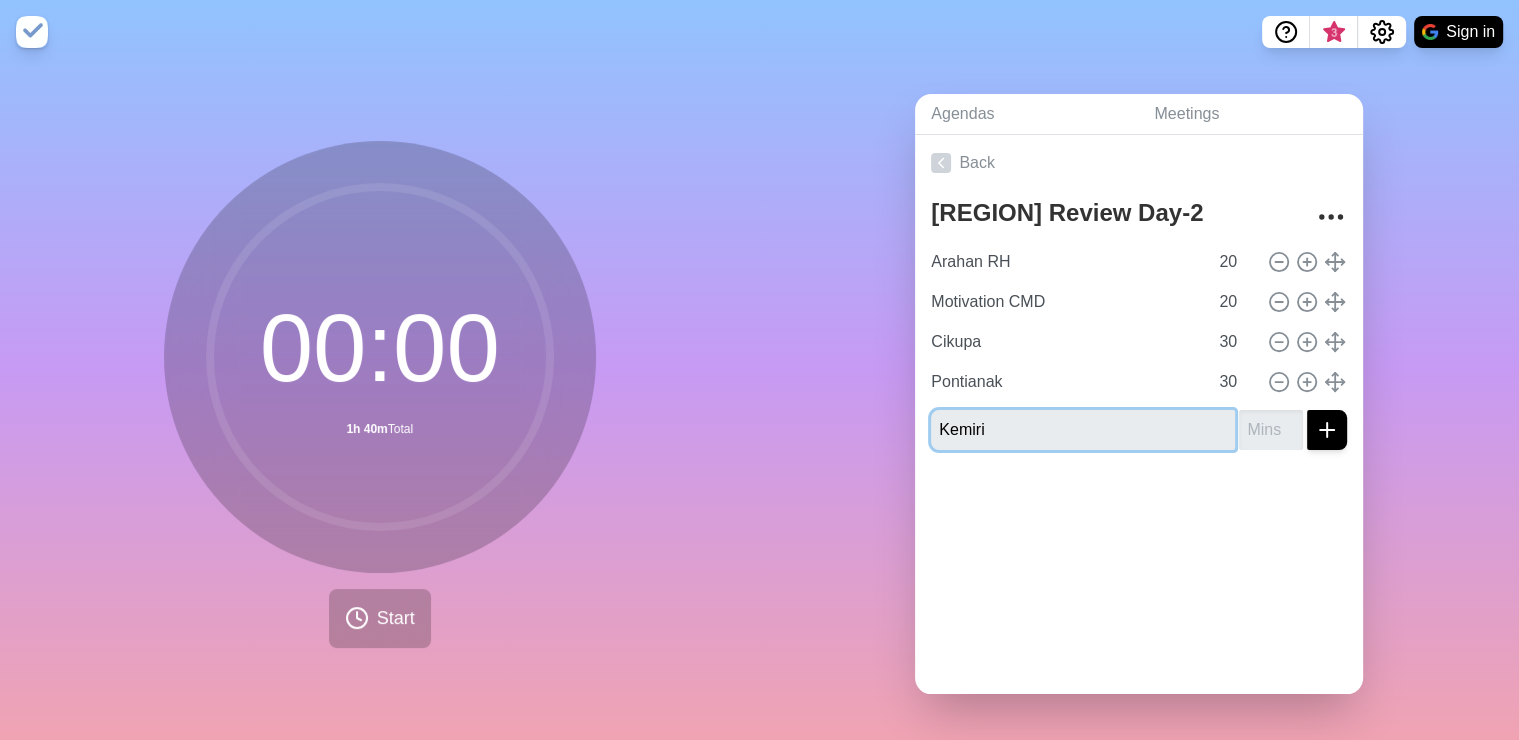type on "Kemiri" 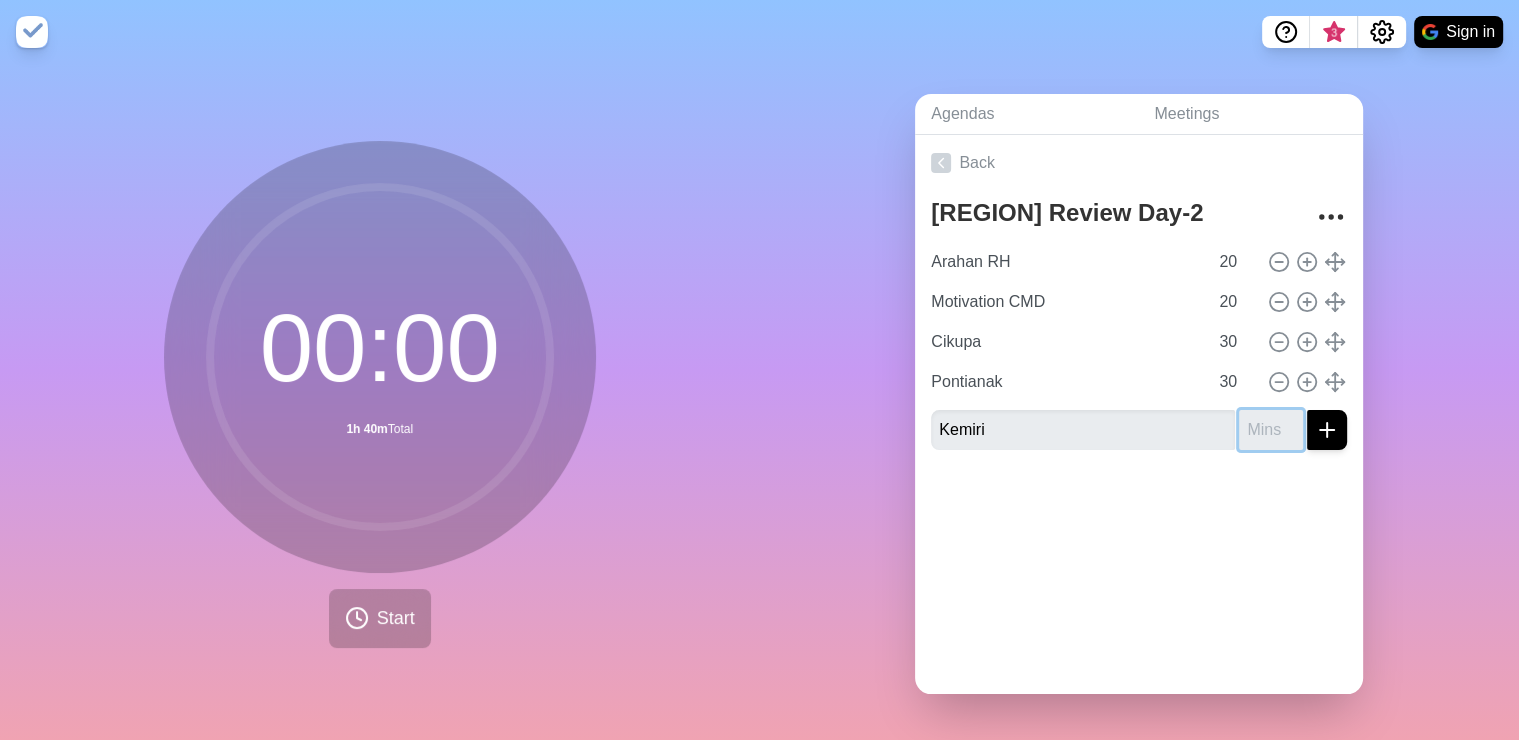 click at bounding box center (1271, 430) 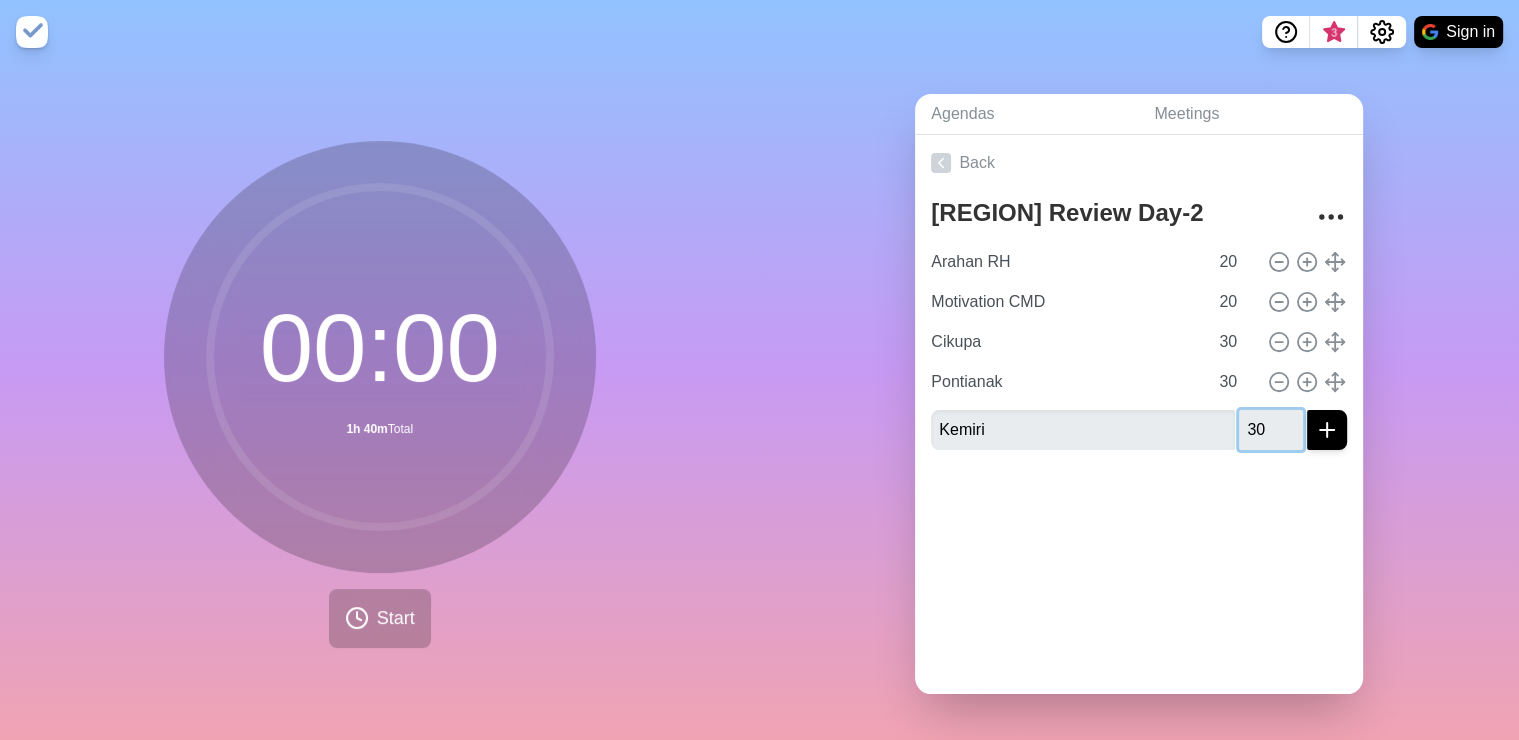type on "30" 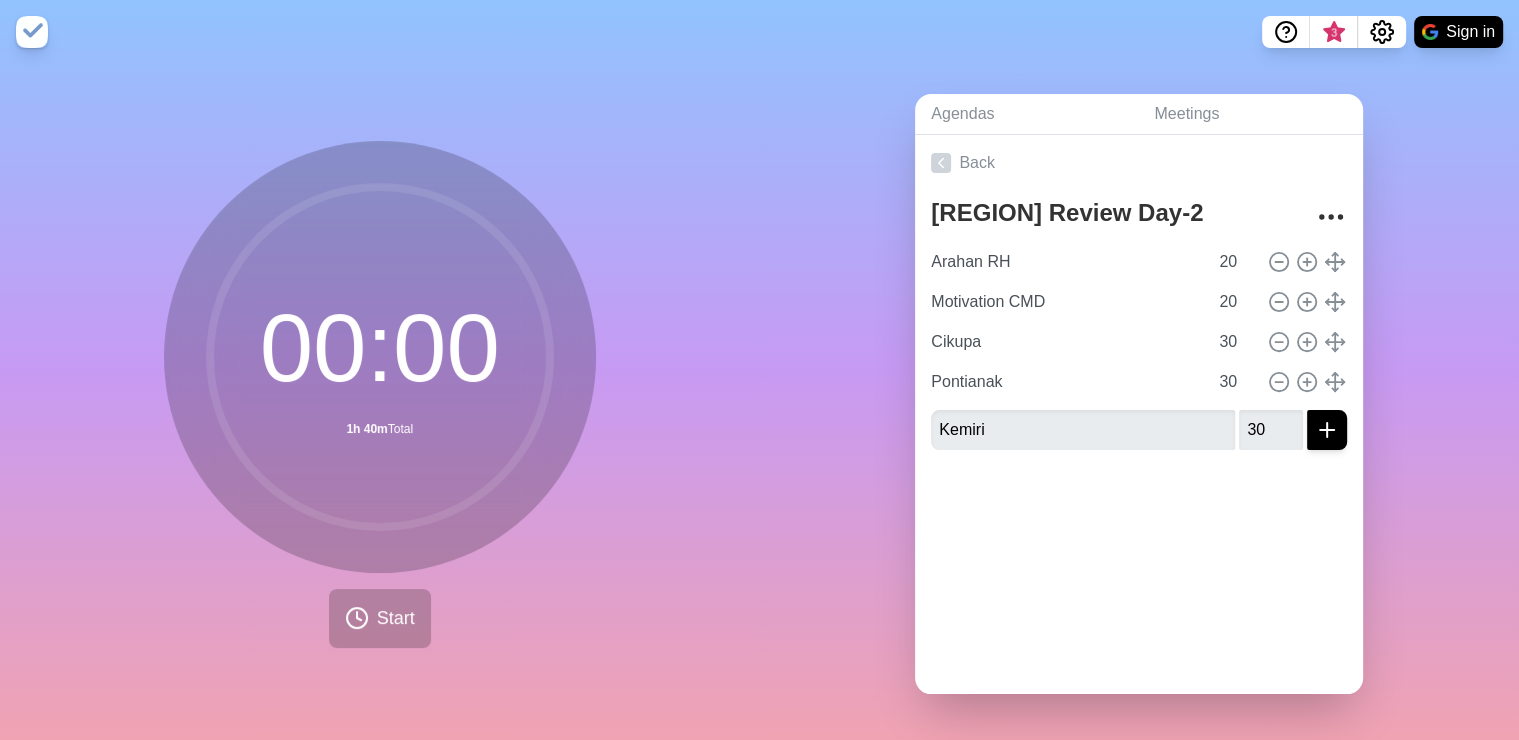 click on "[REGION] Review Day-2 Arahan RH 20 Motivation CMD 20 Cikupa 30 Pontianak 30 Kemiri 30 Serang 30 Tangerang Utara 30 Kapuk 30 Tangerang Selatan 30" at bounding box center (1139, 328) 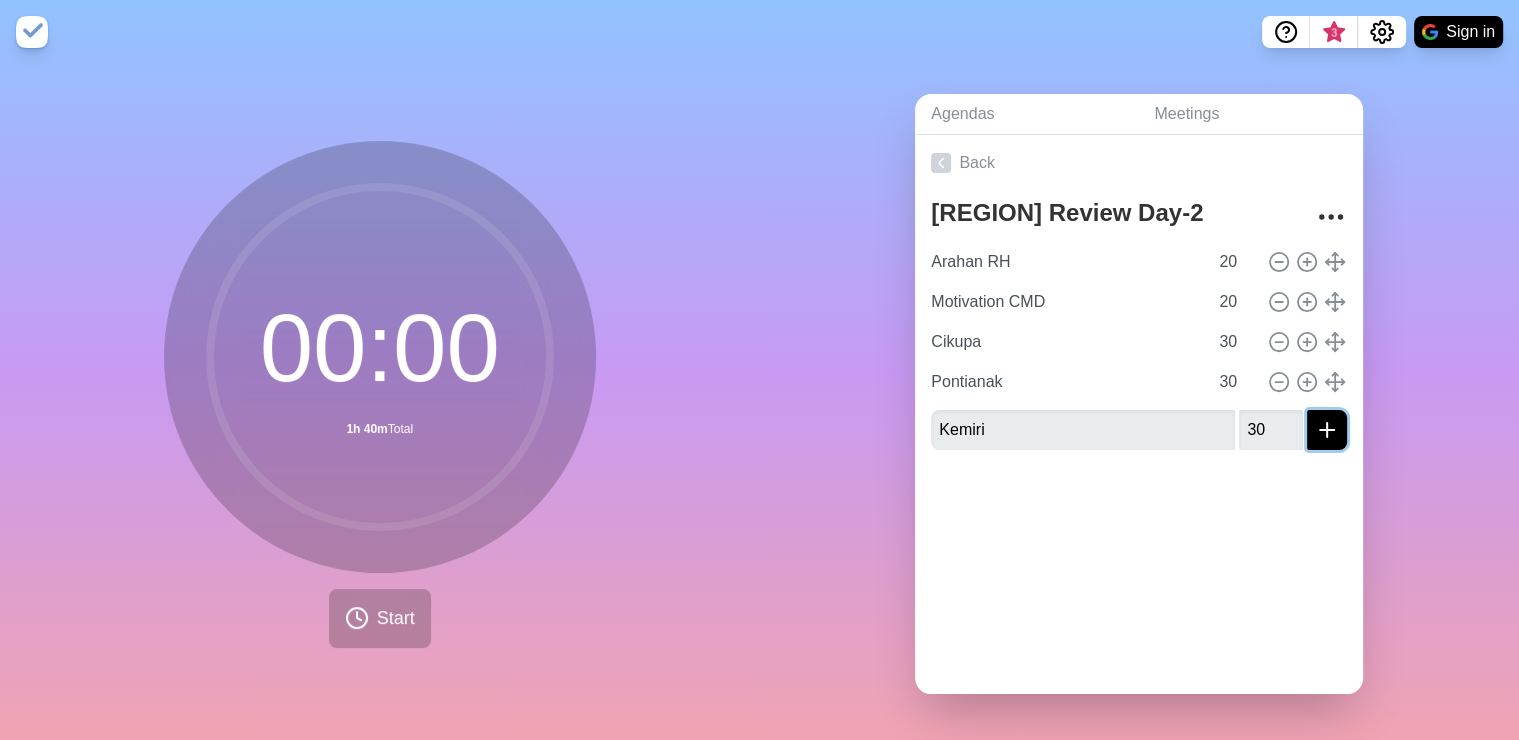 click 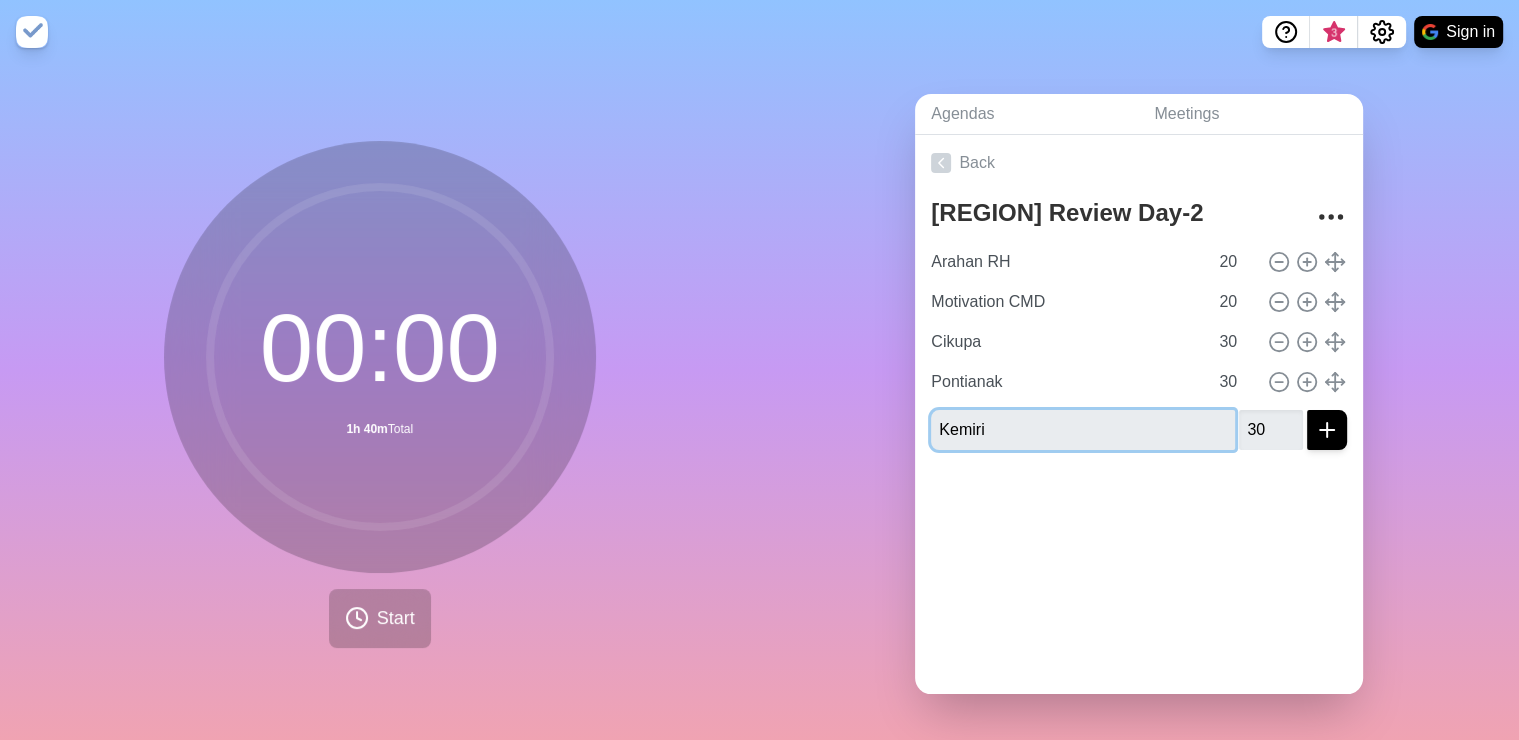 type 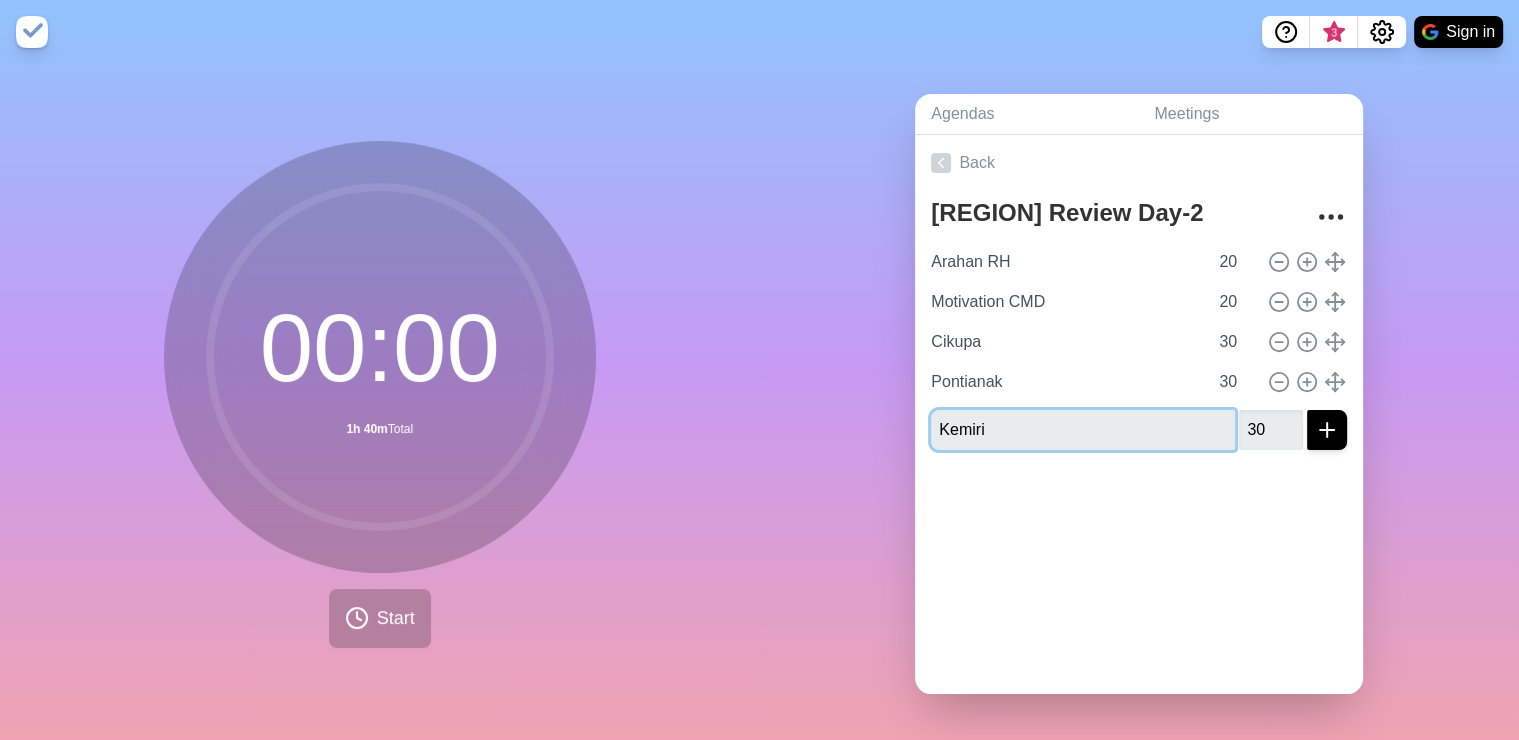 type 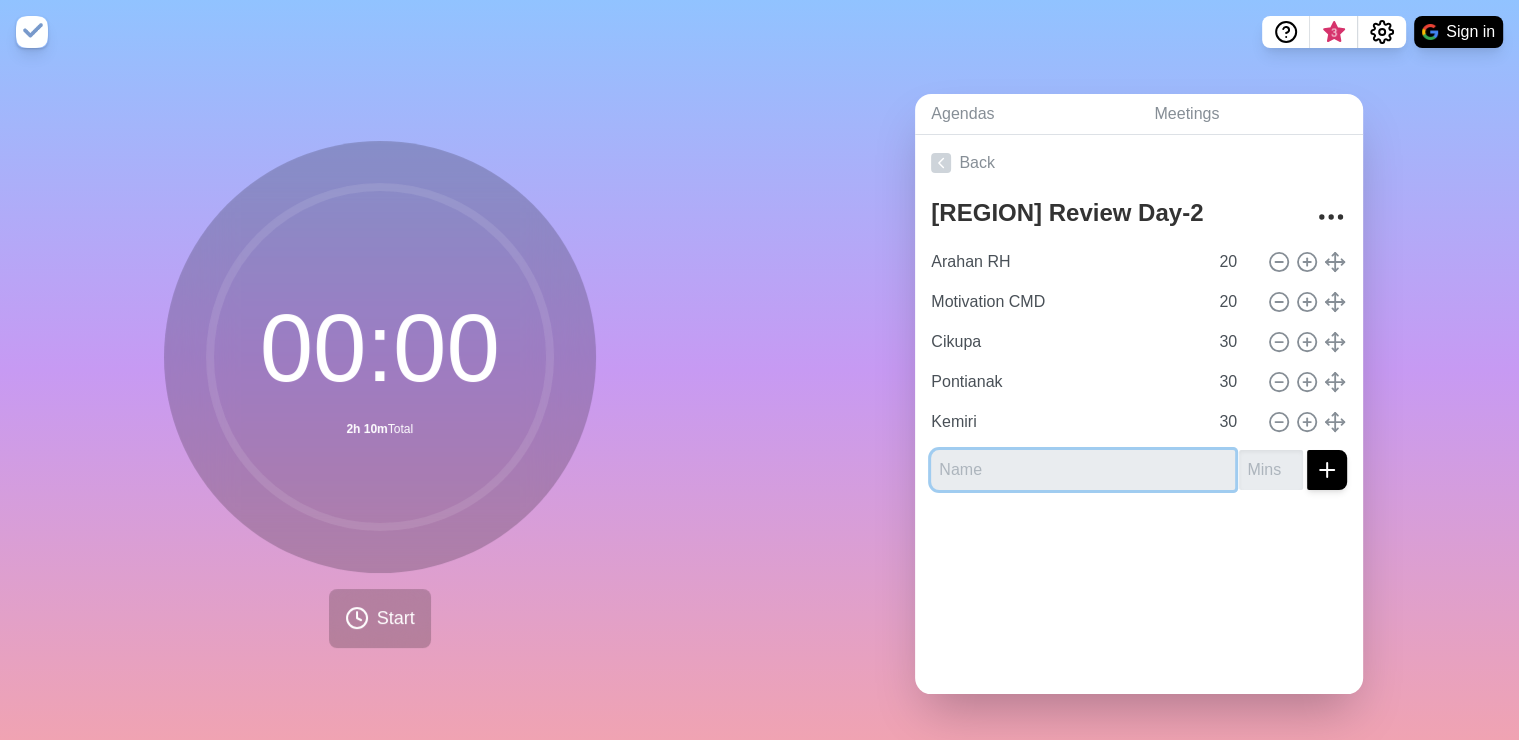 click at bounding box center (1083, 470) 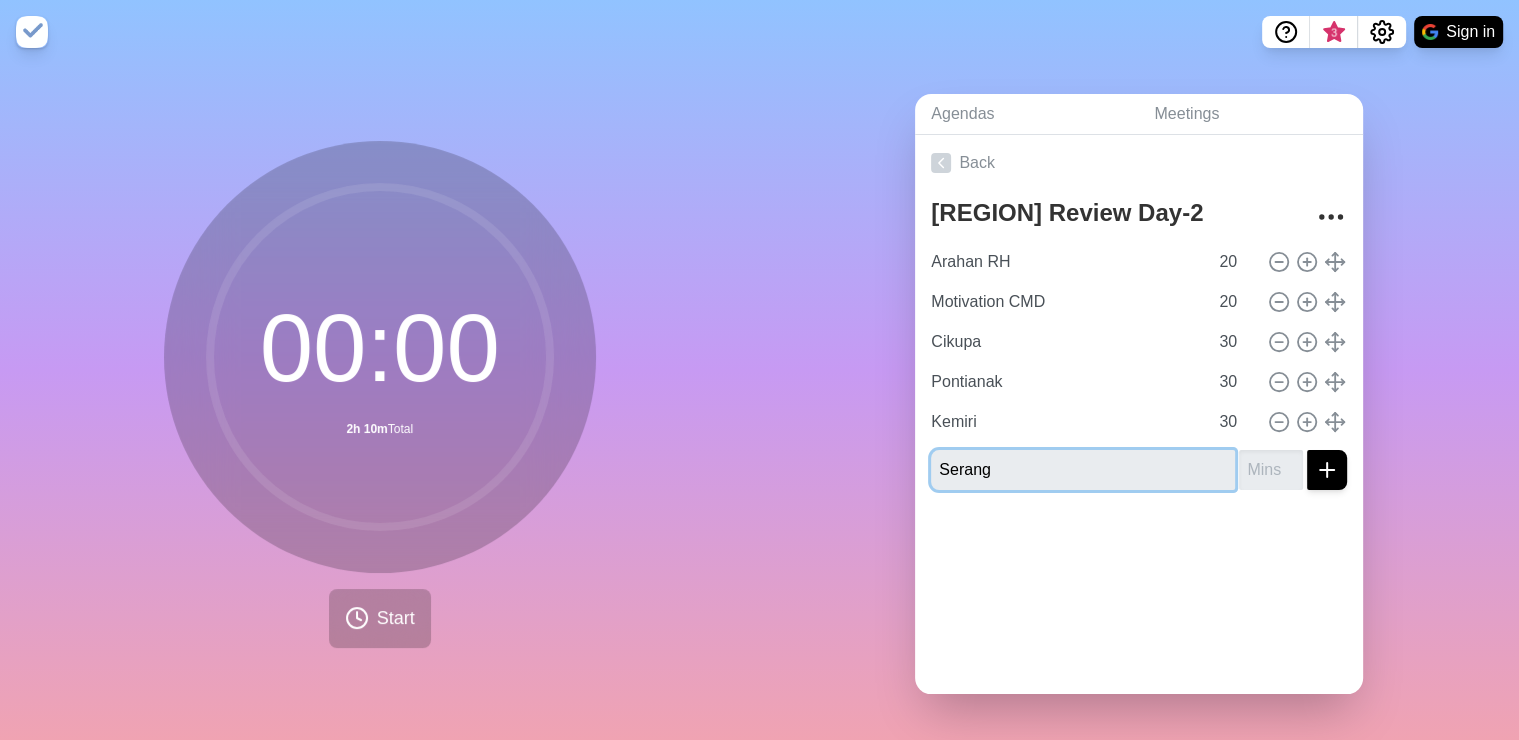type on "Serang" 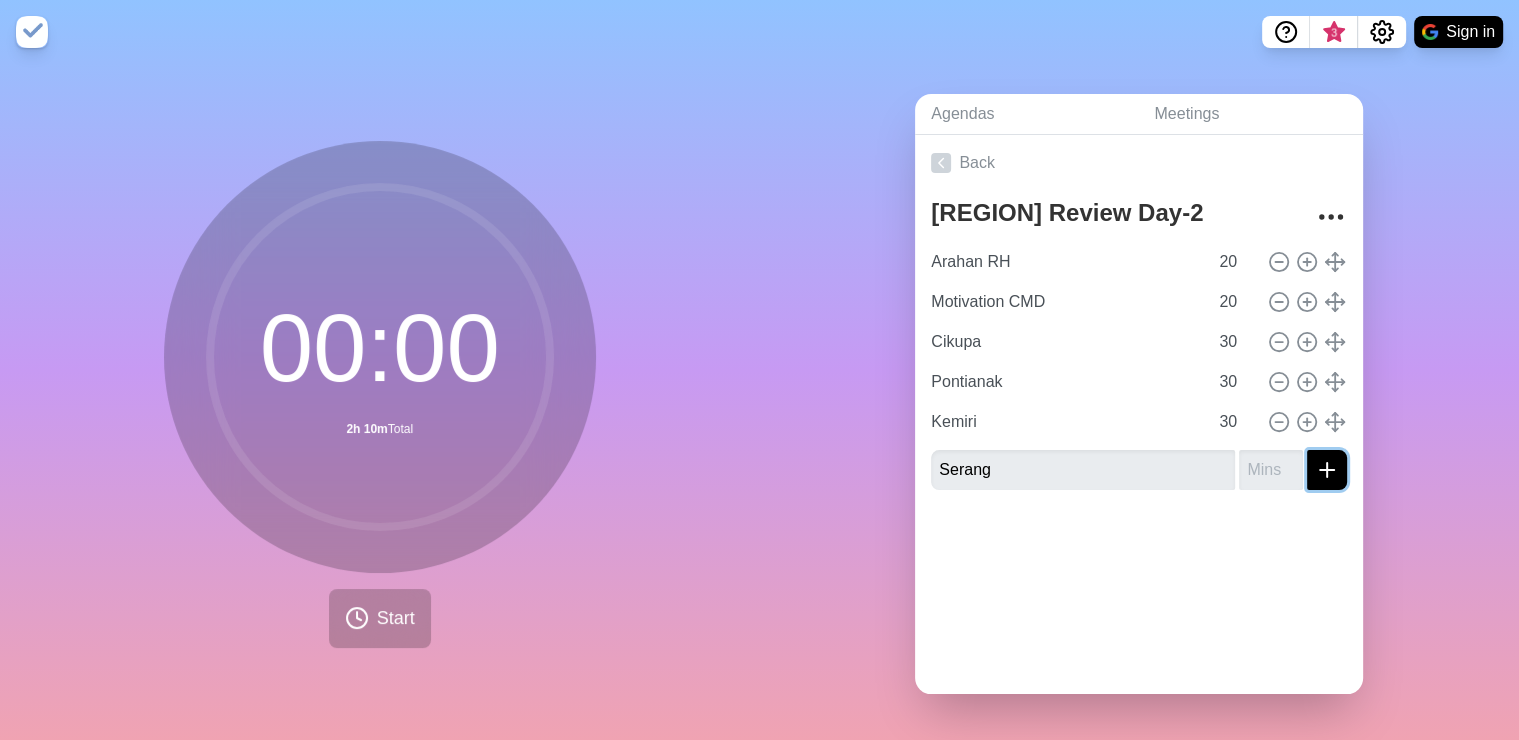 click 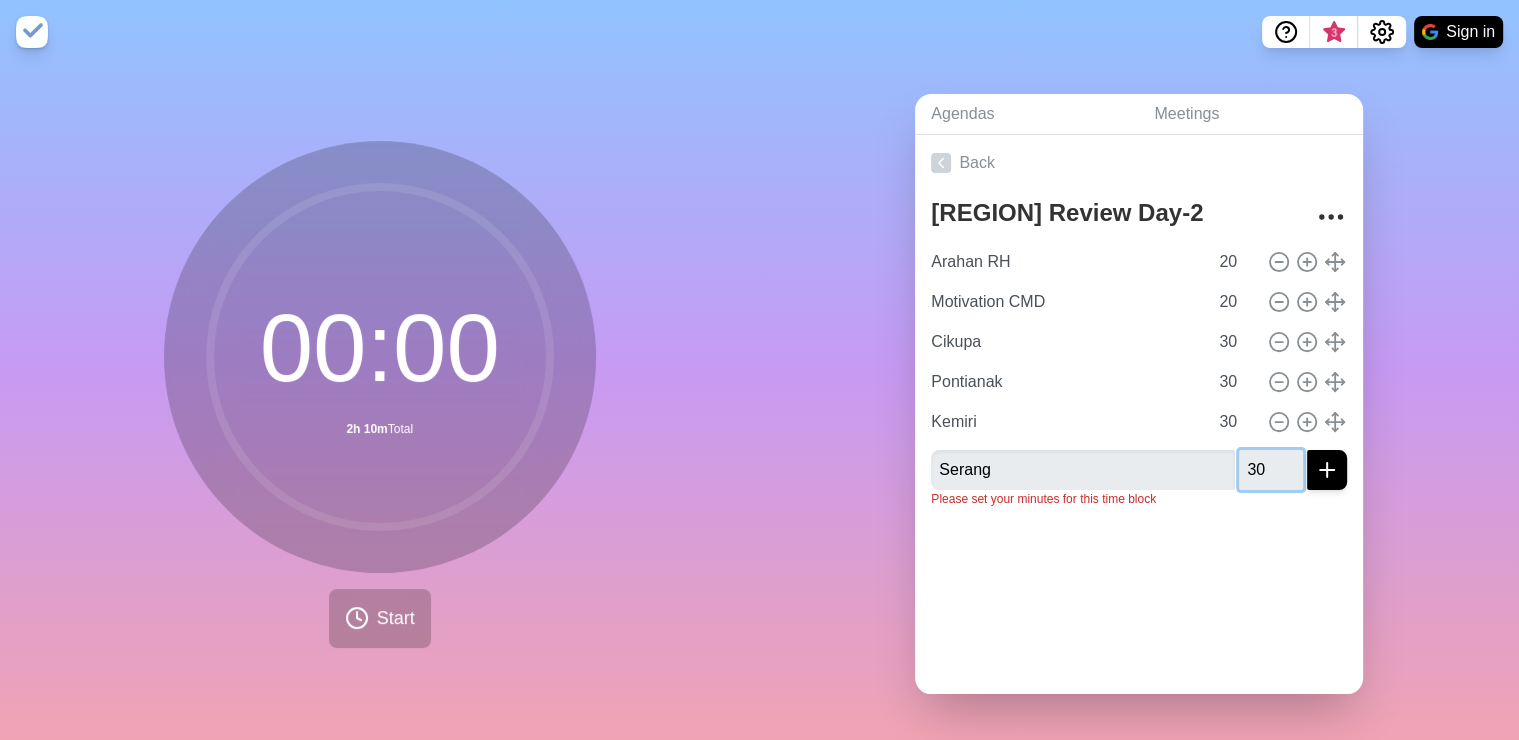 type on "30" 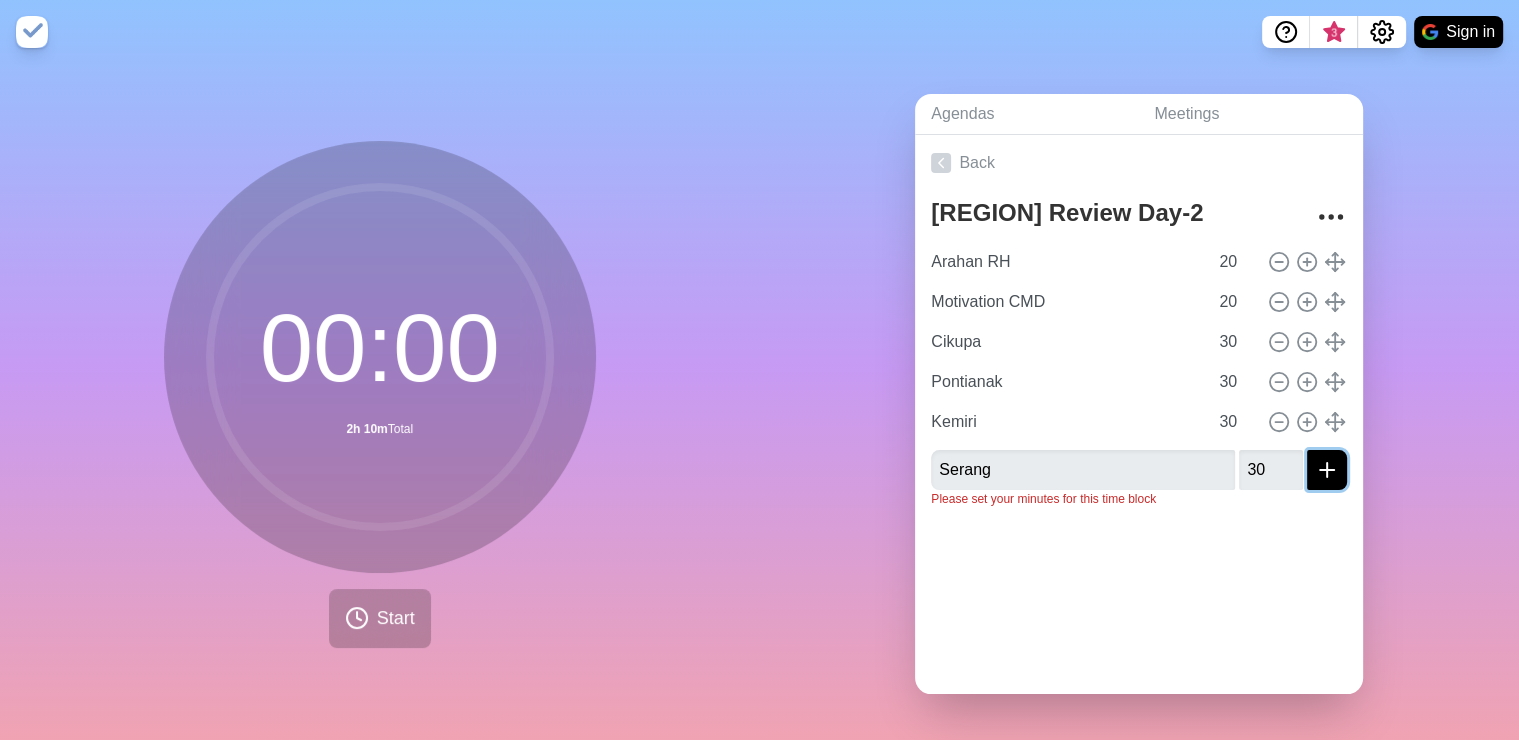 click 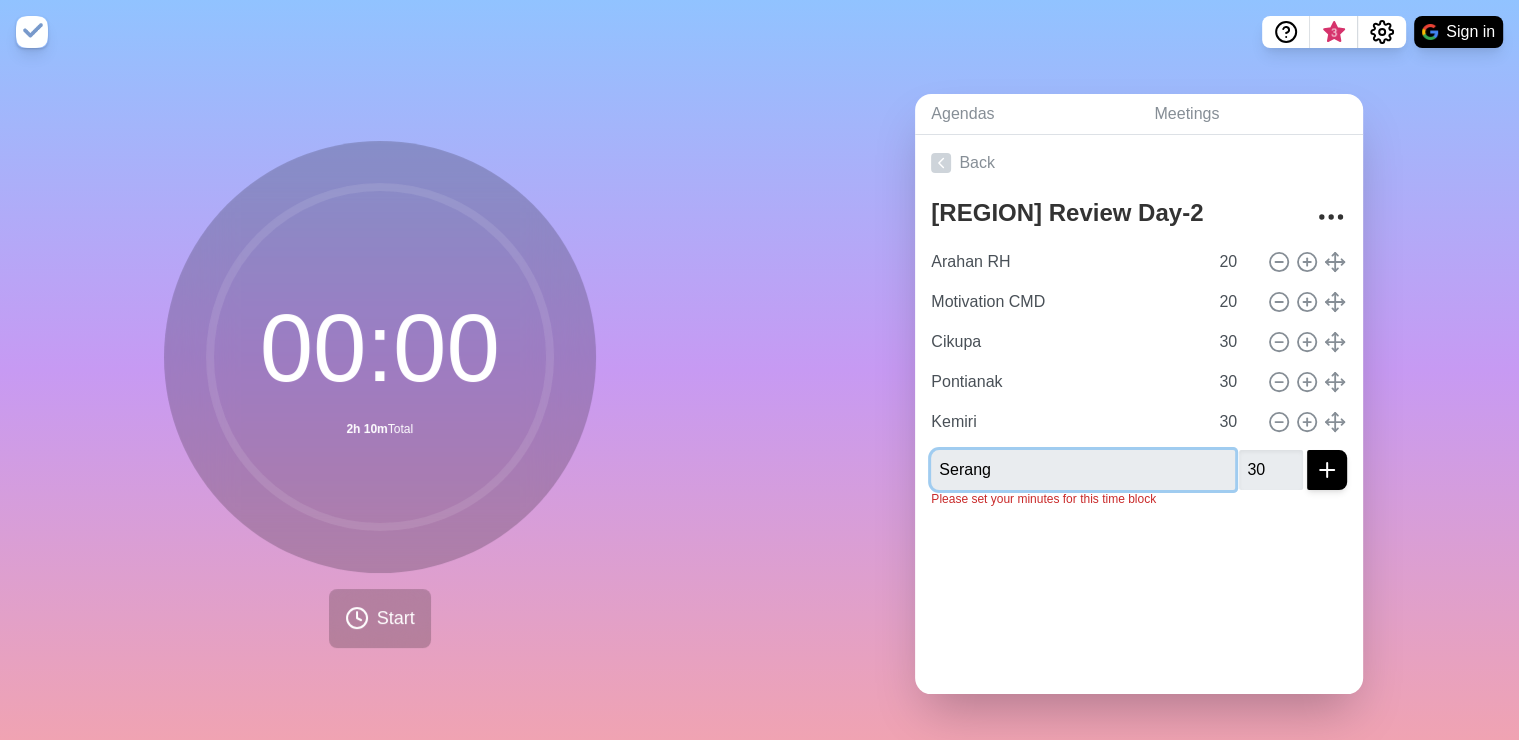 type 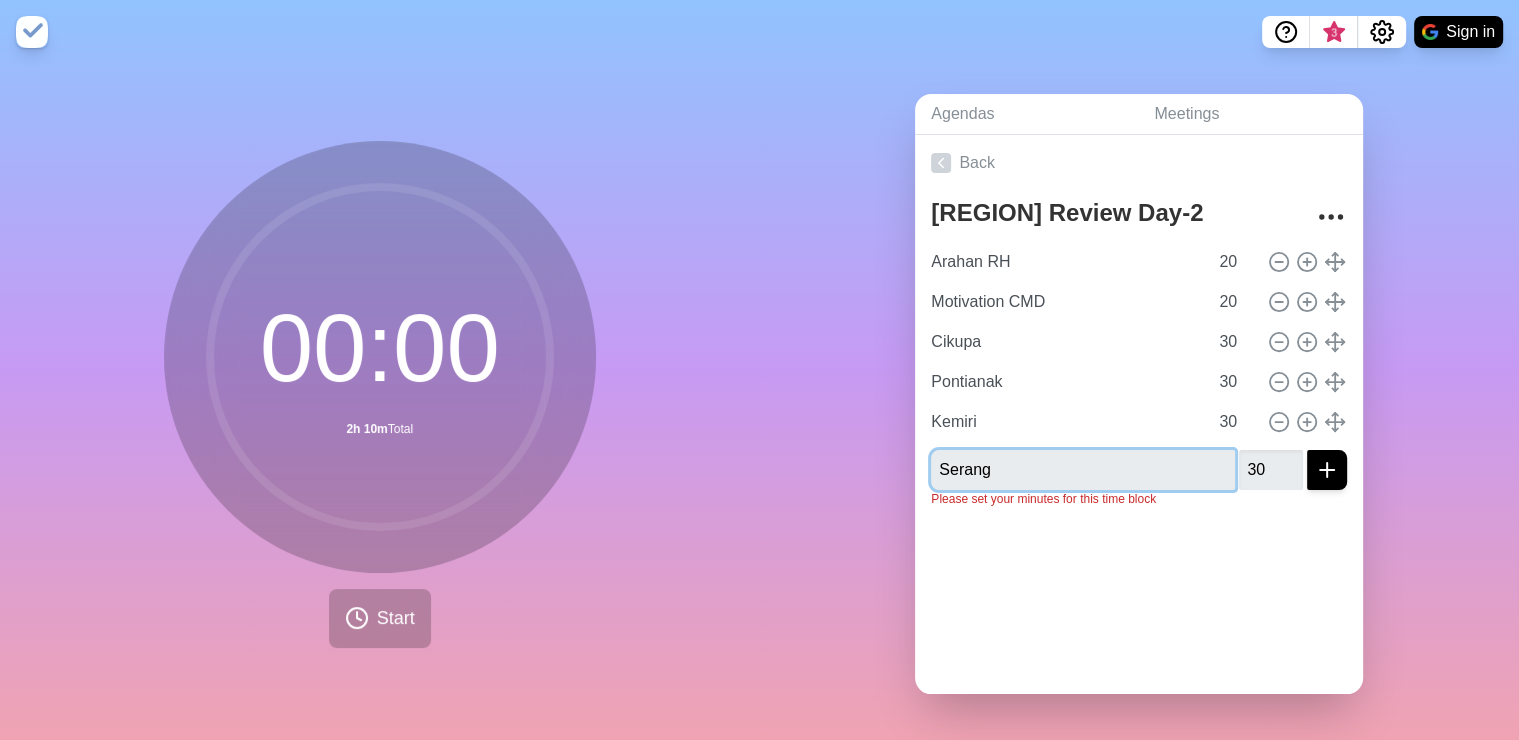 type 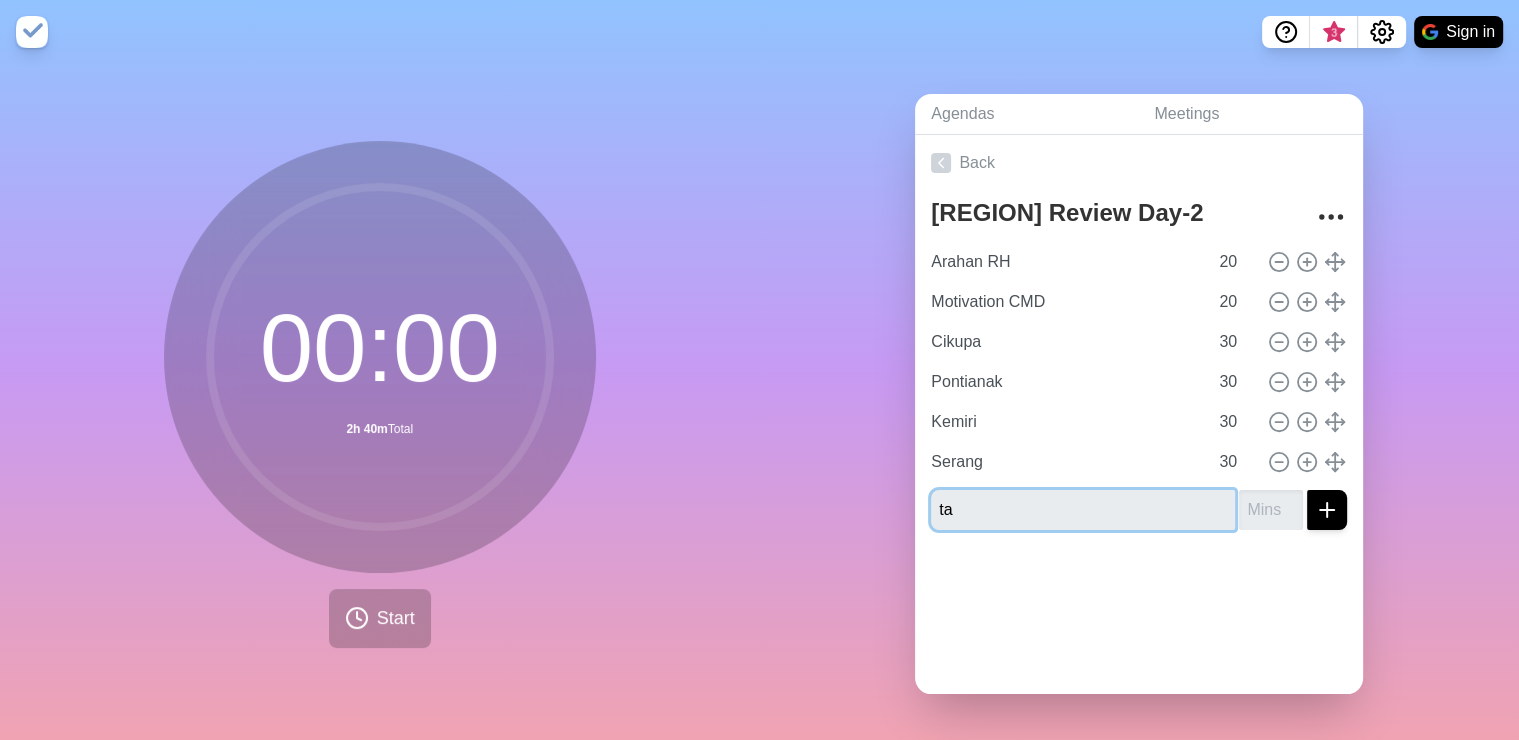 type on "t" 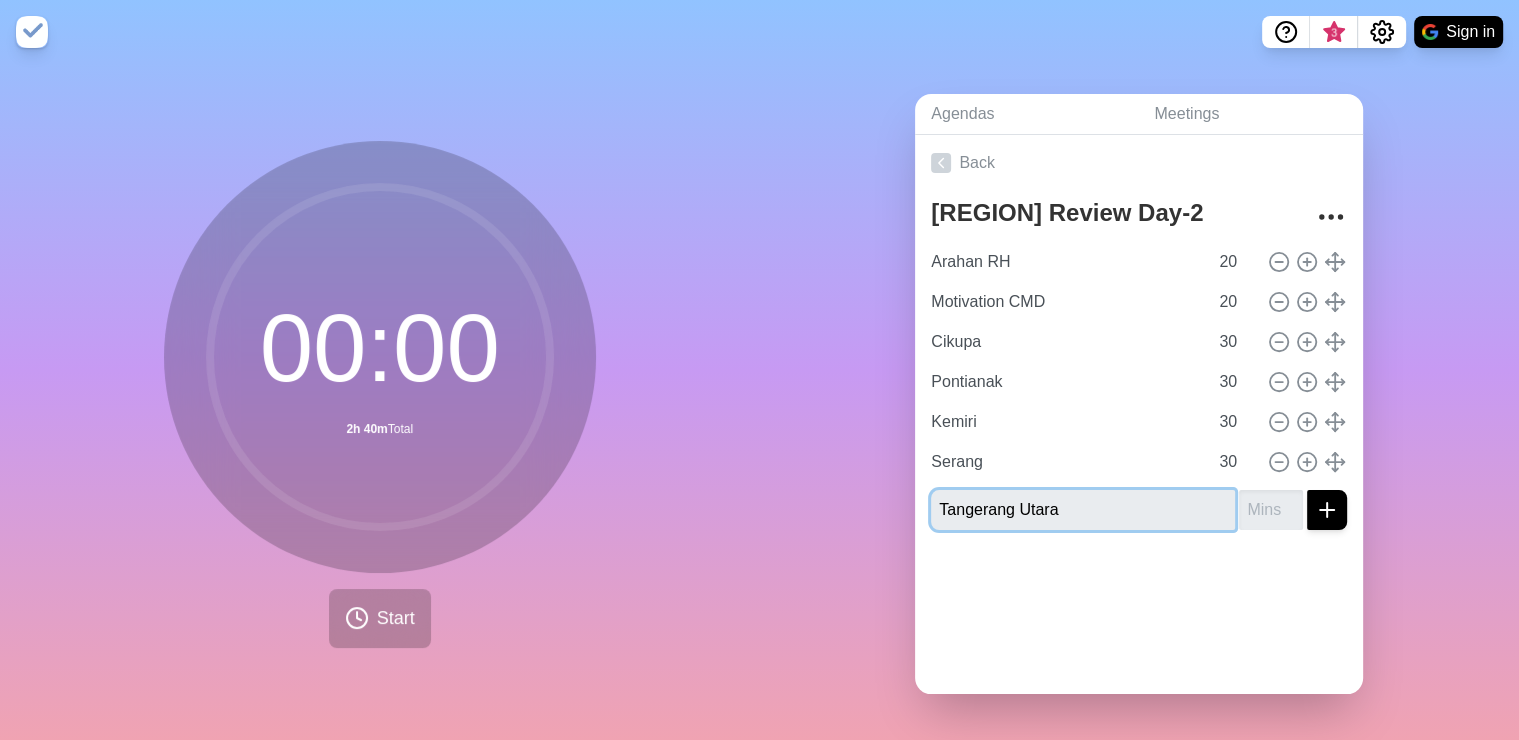 type on "Tangerang Utara" 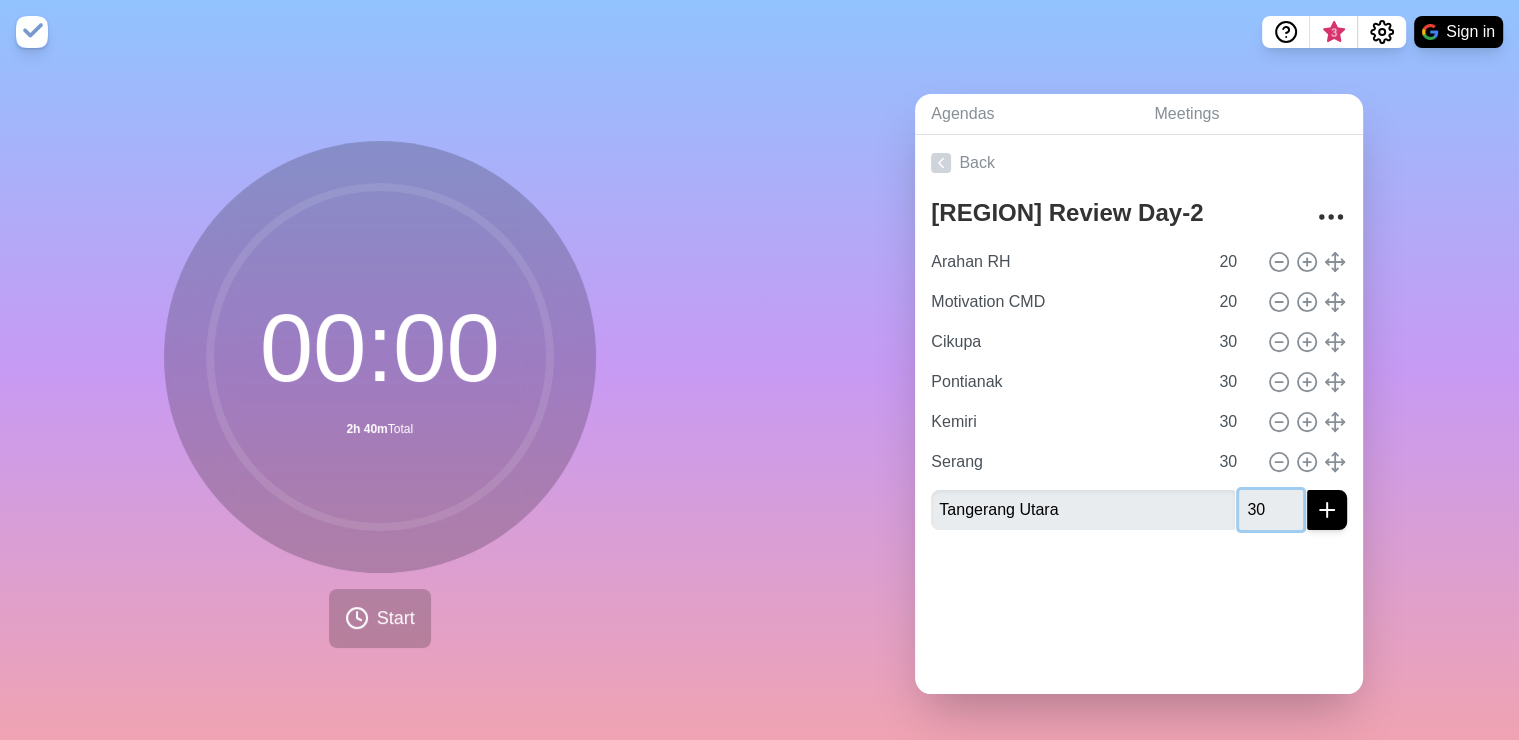 type on "30" 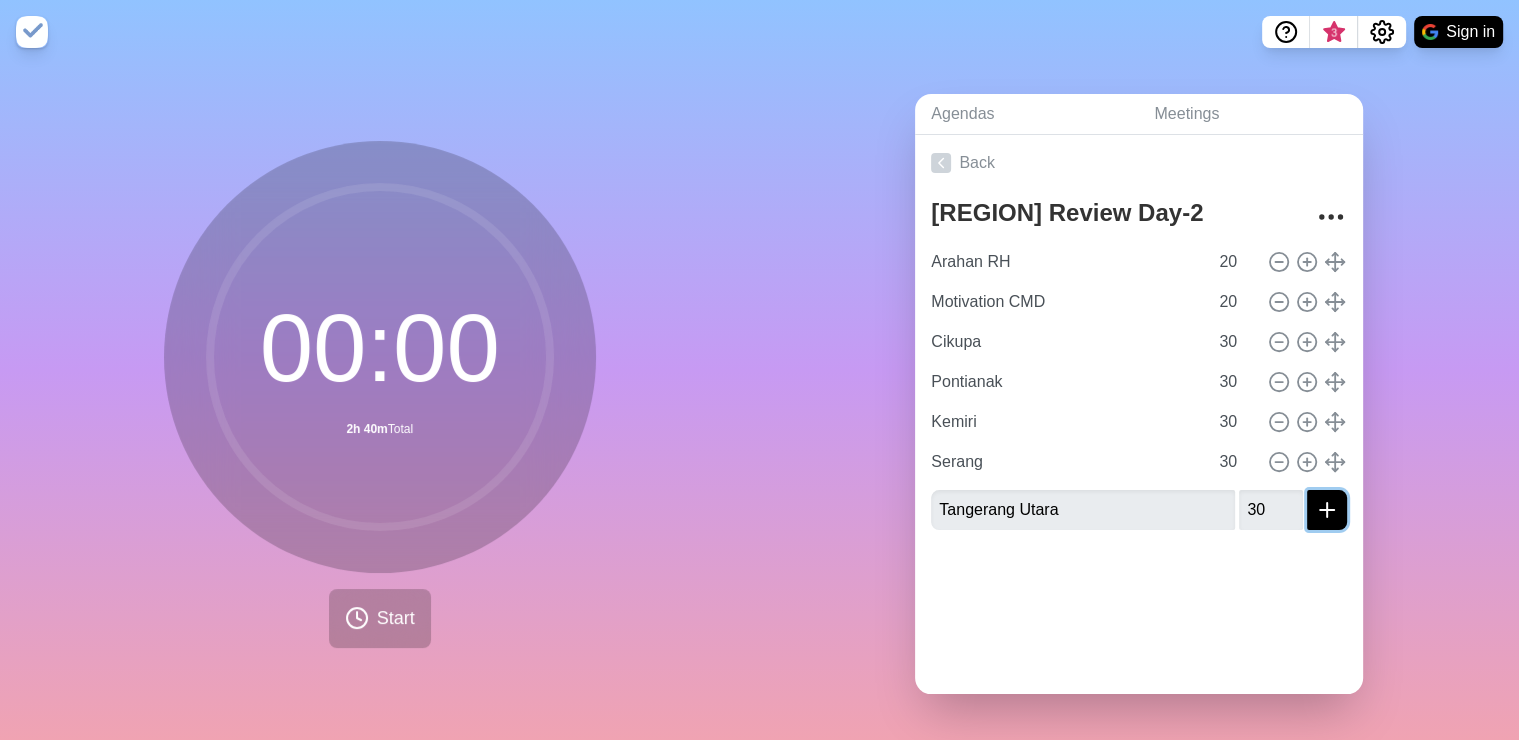 type 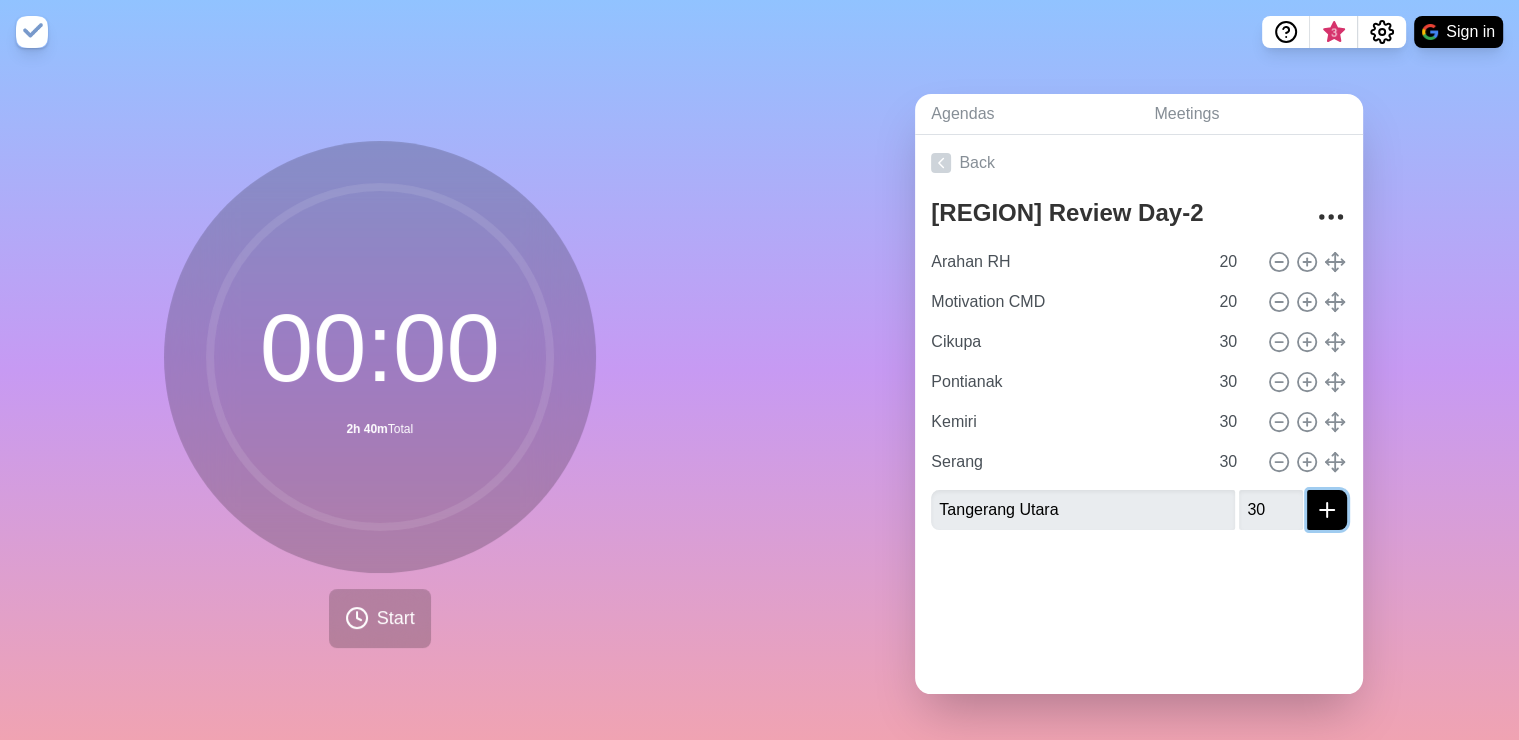 click at bounding box center (1327, 510) 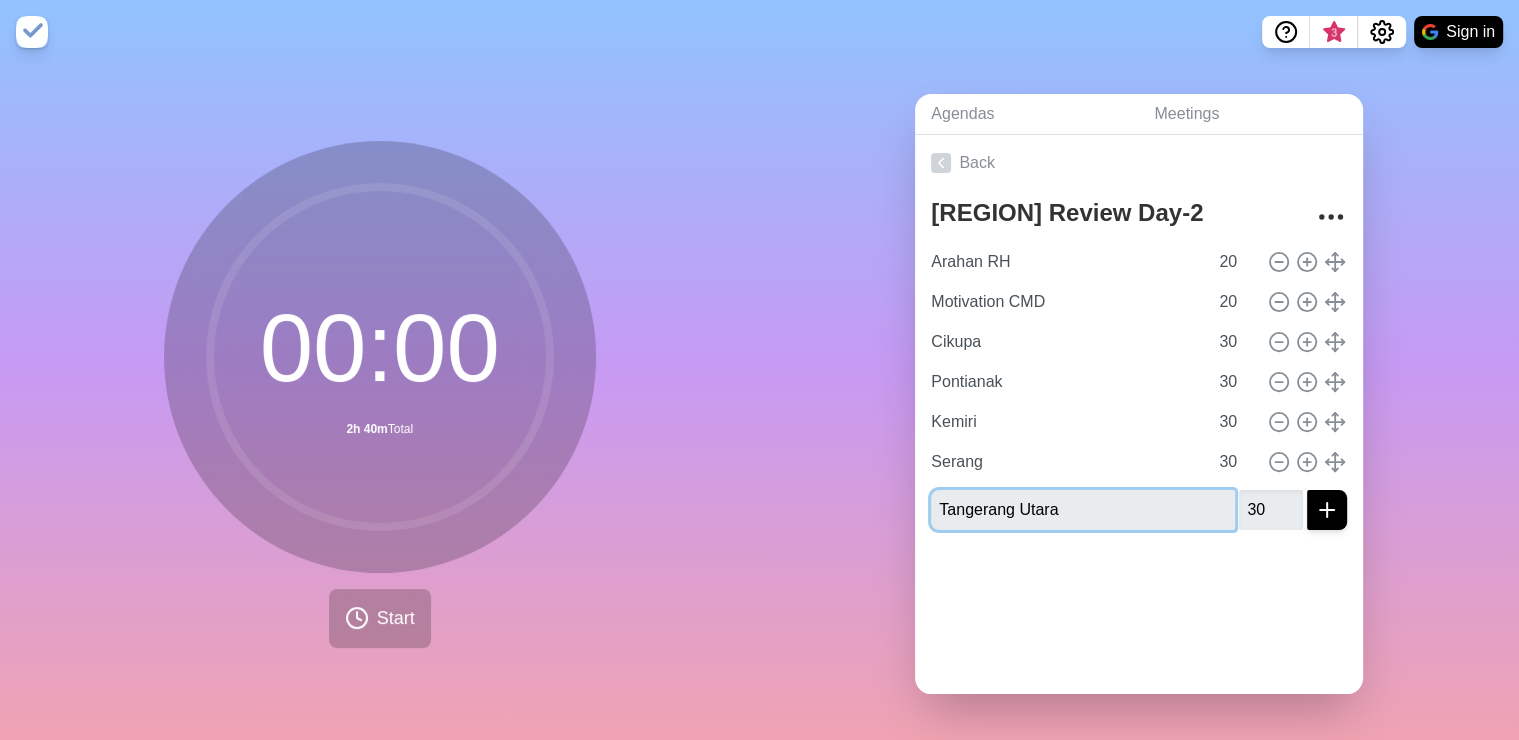 type 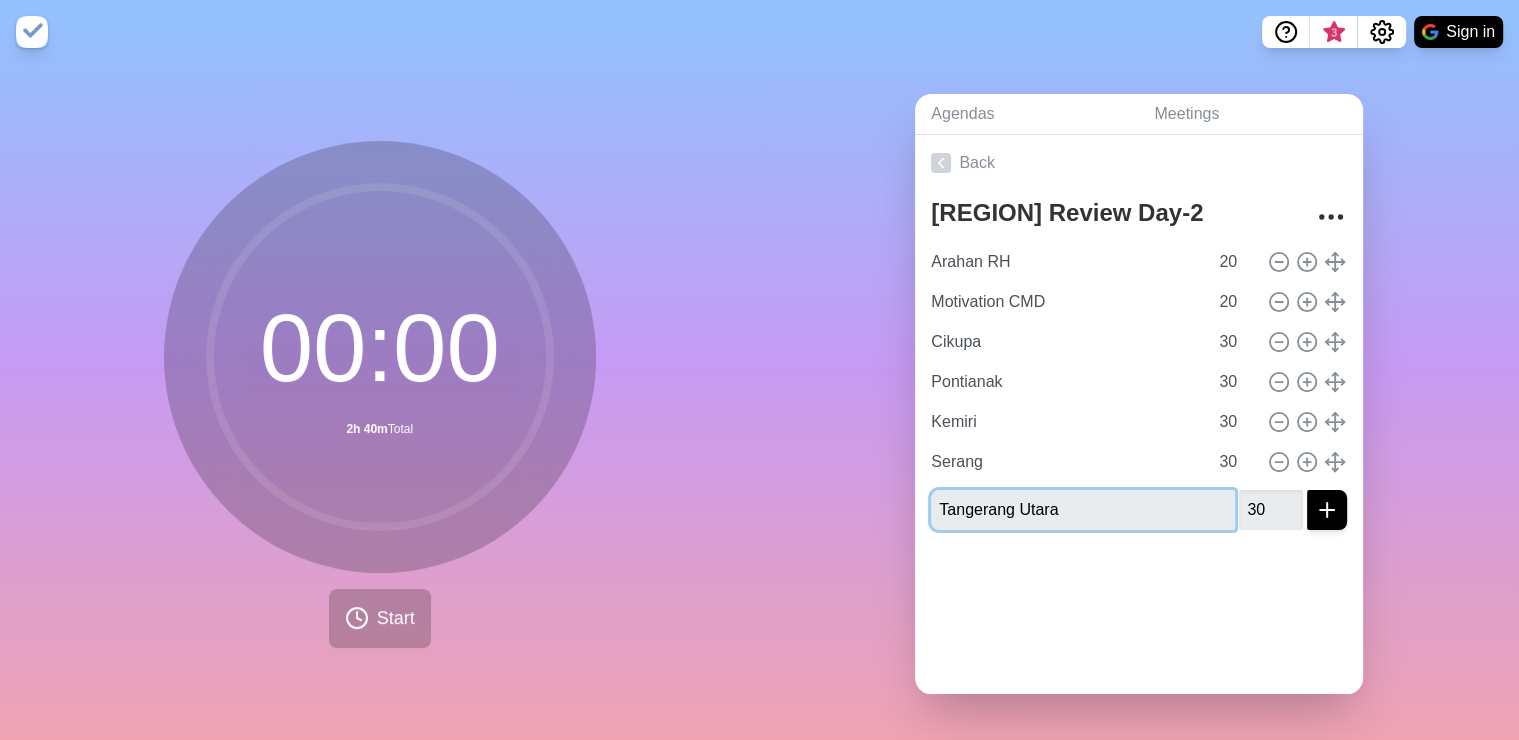 type 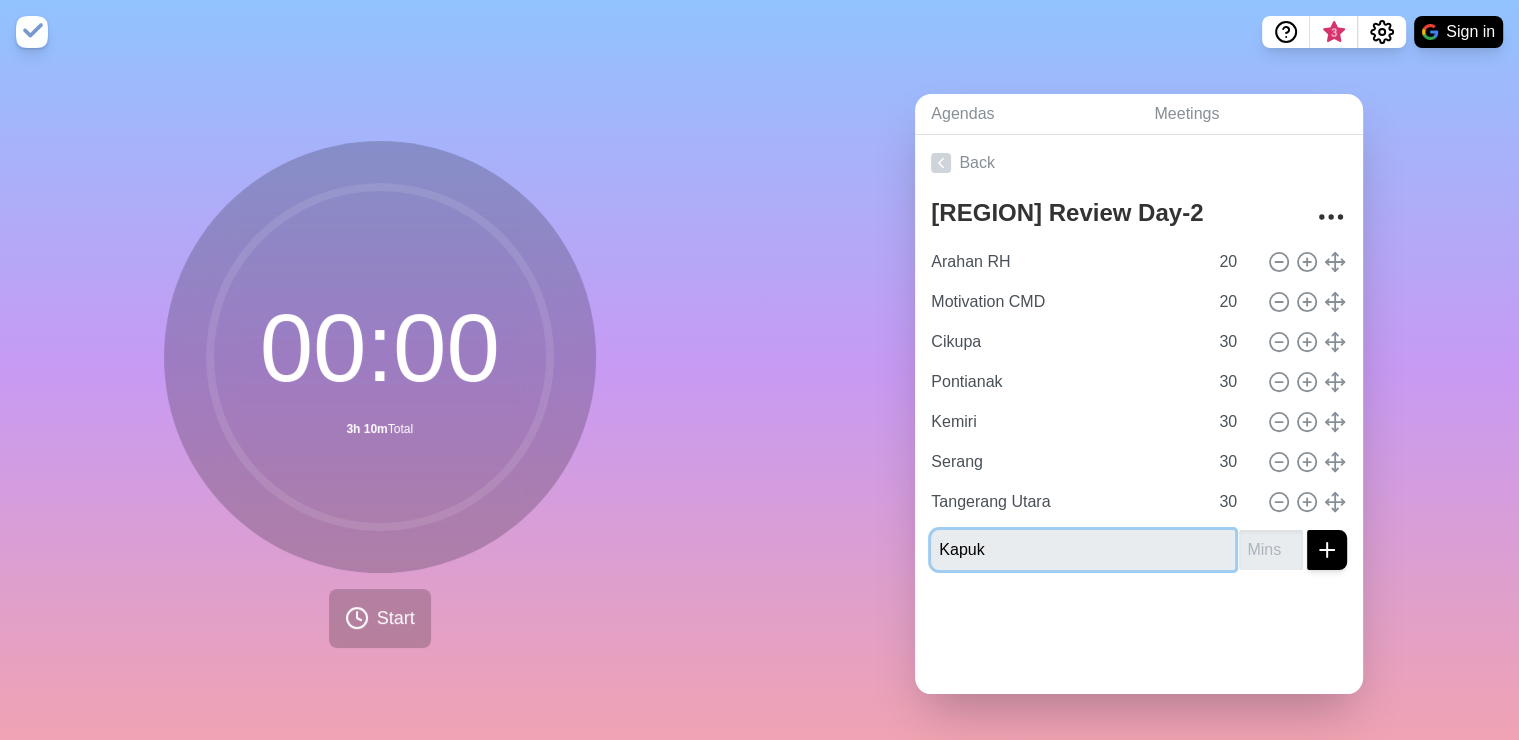 type on "Kapuk" 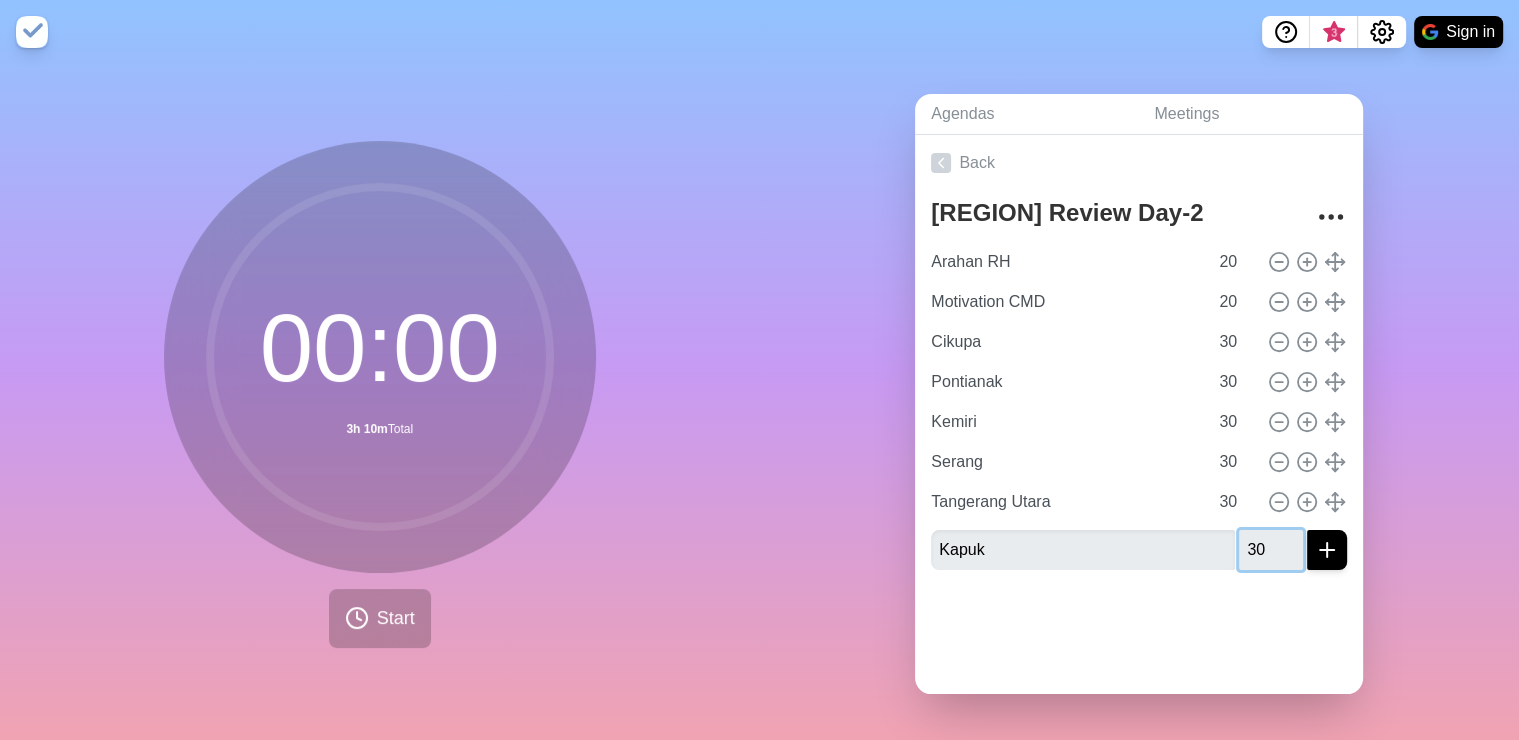 type on "30" 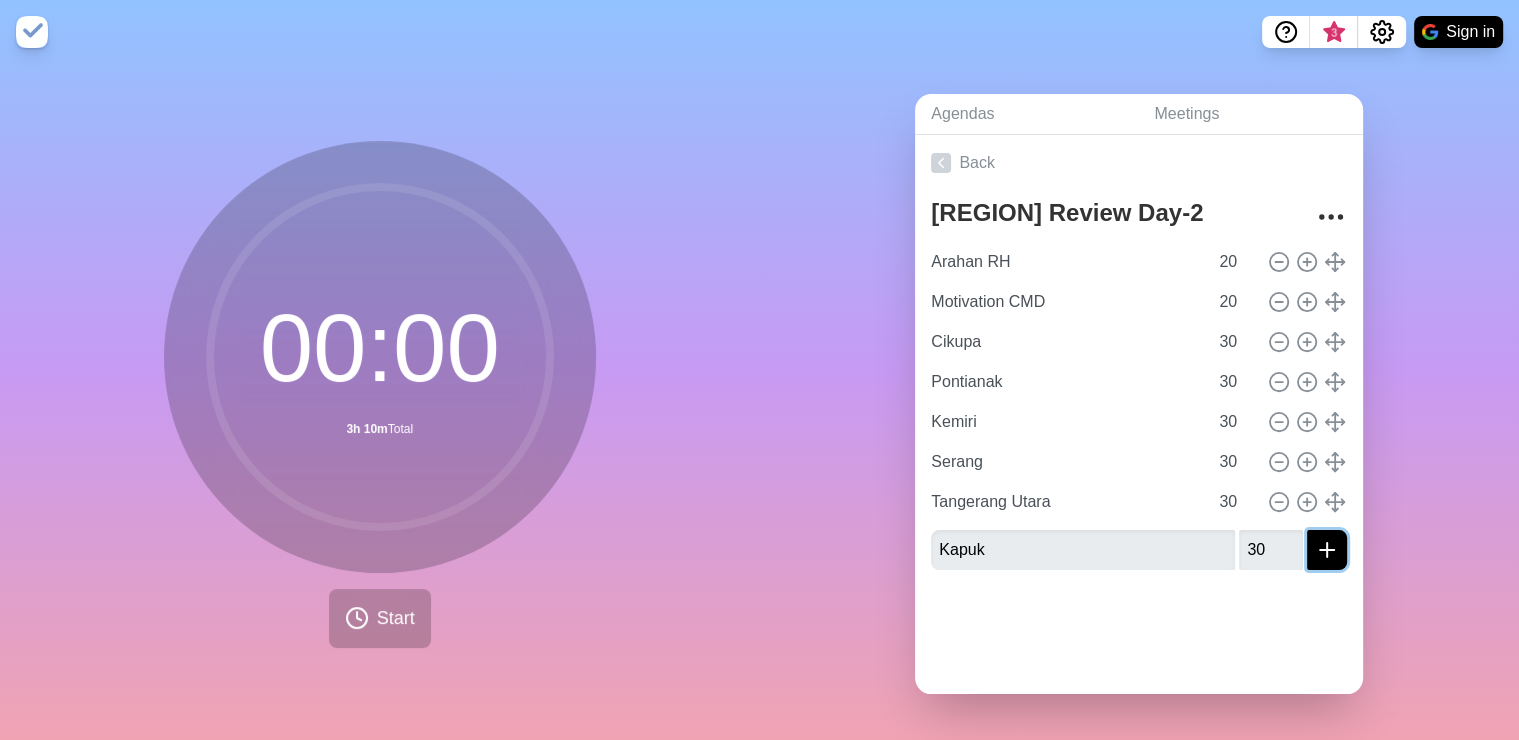click at bounding box center [1327, 550] 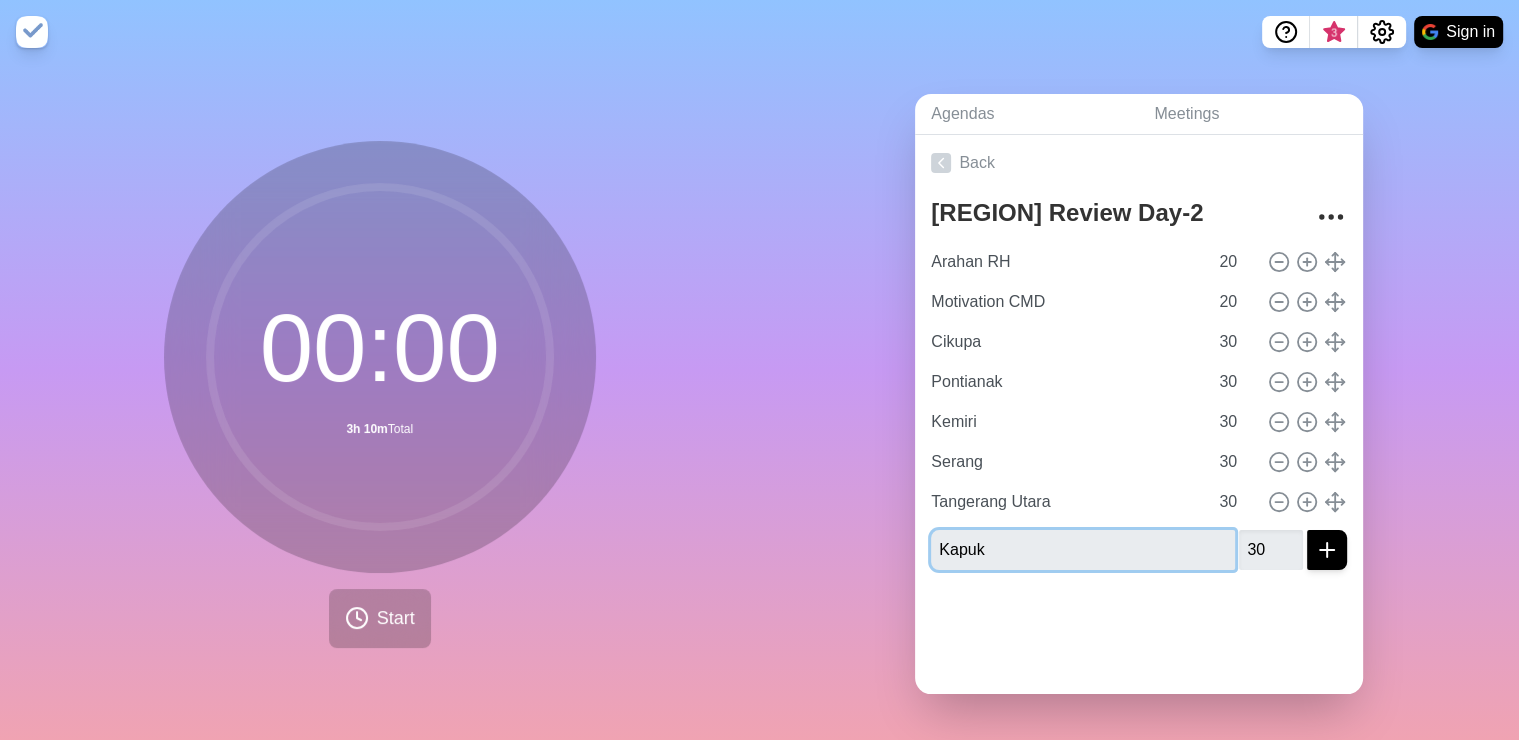 type 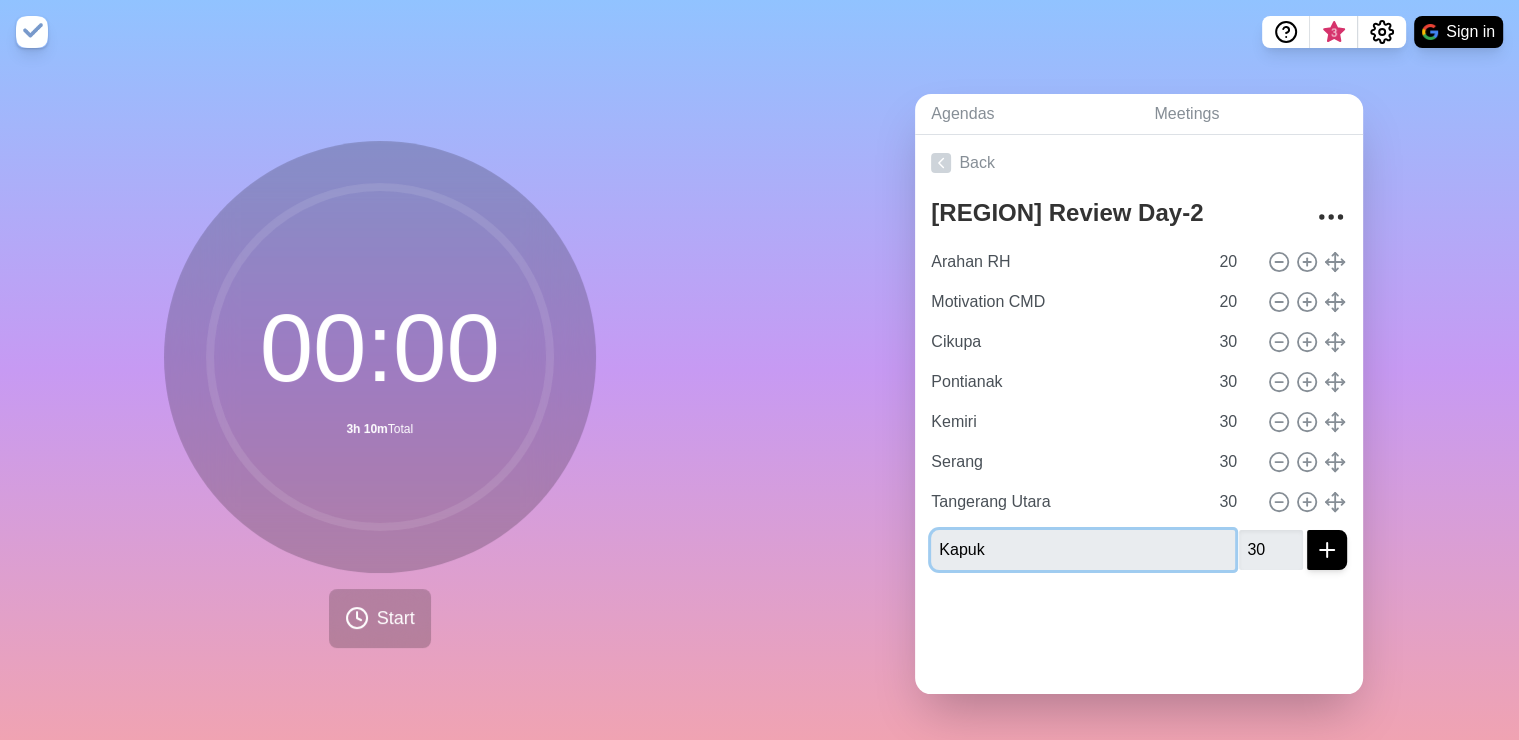 type 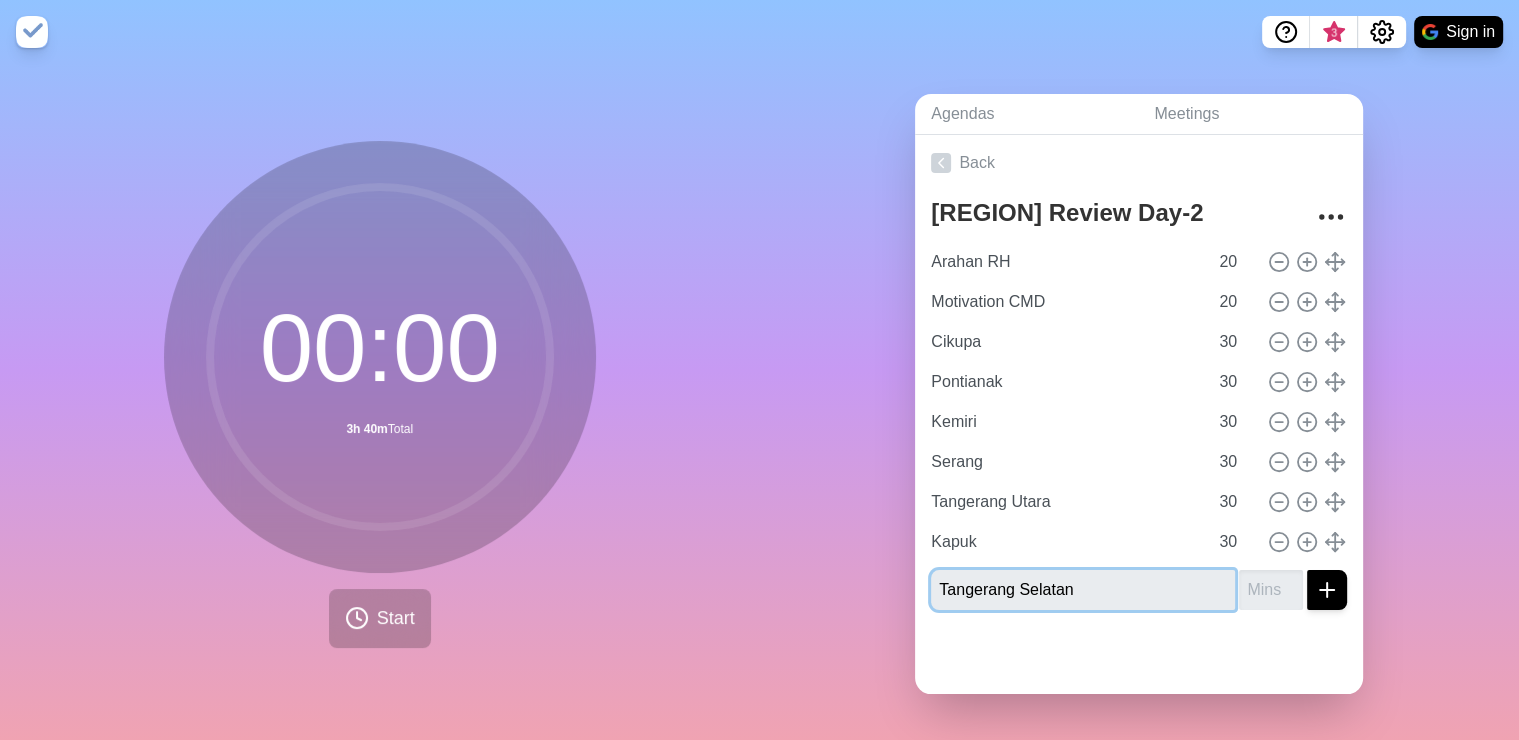 type on "Tangerang Selatan" 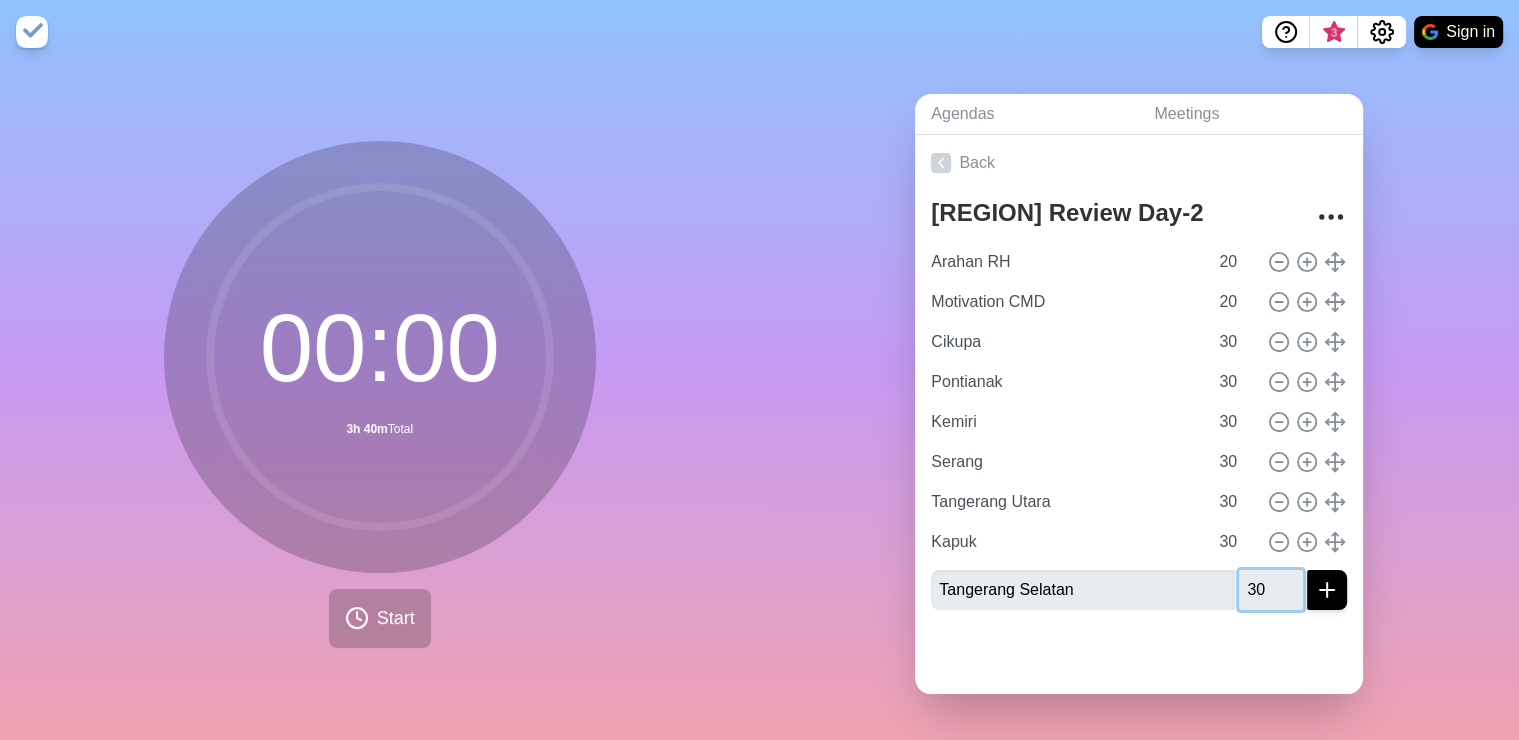 type on "30" 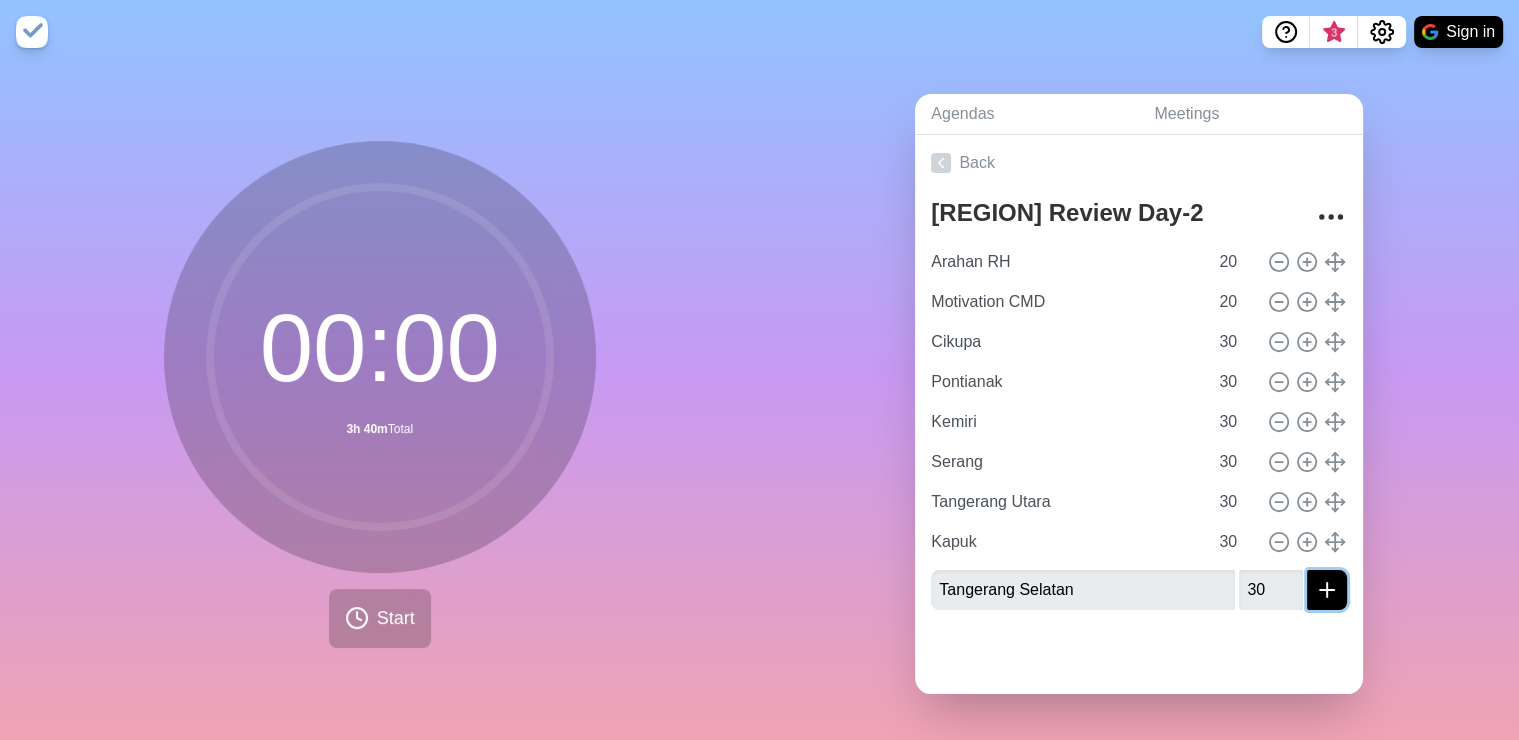 click at bounding box center [1327, 590] 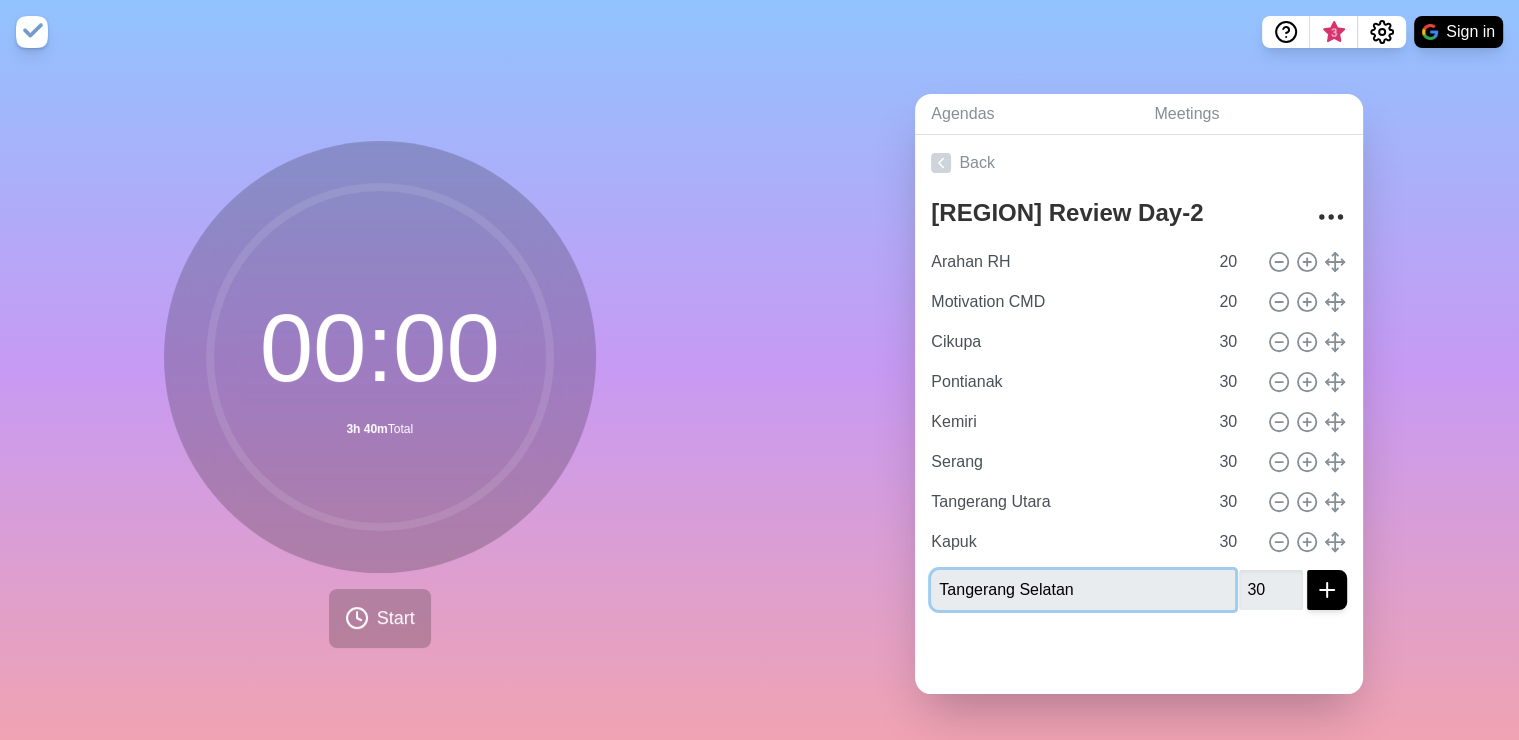 type 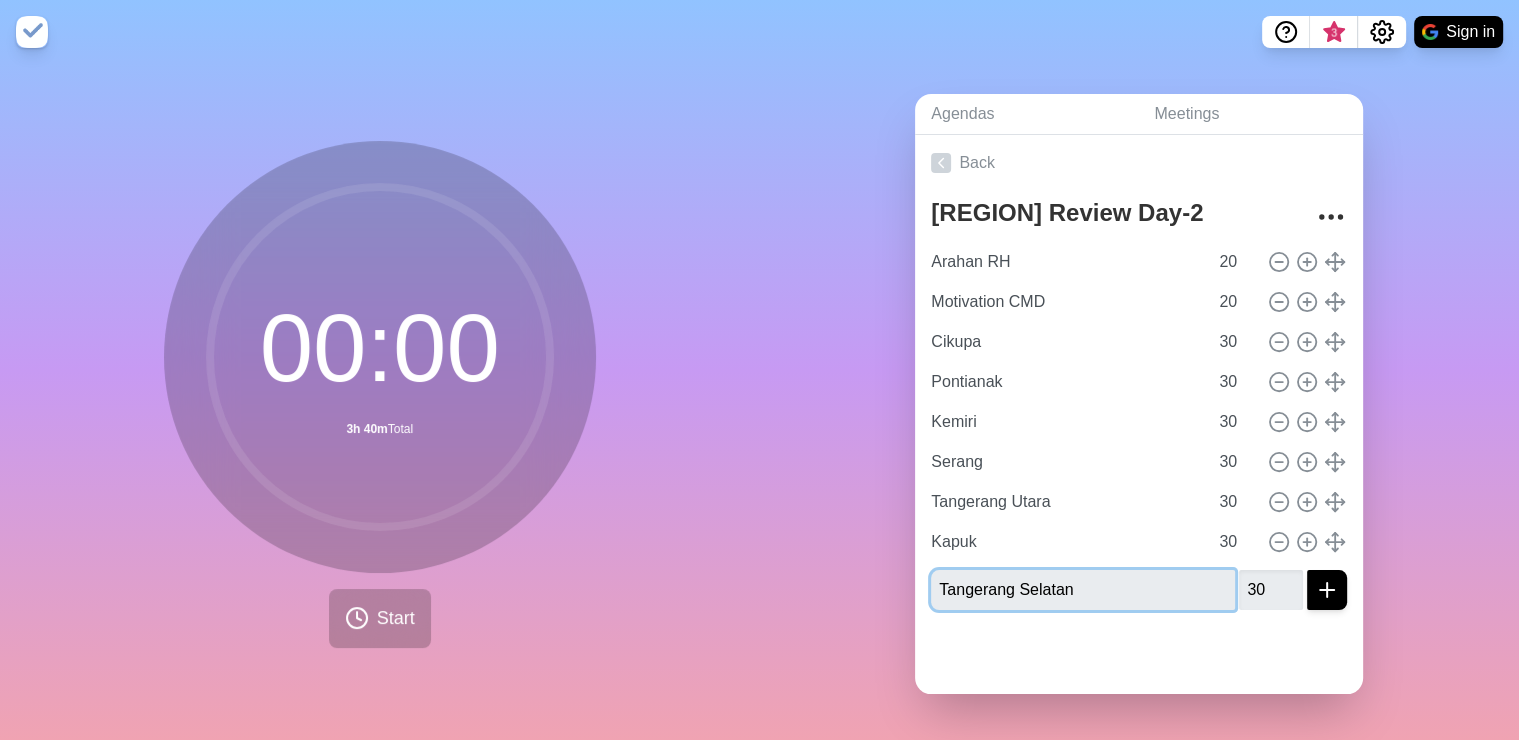 type 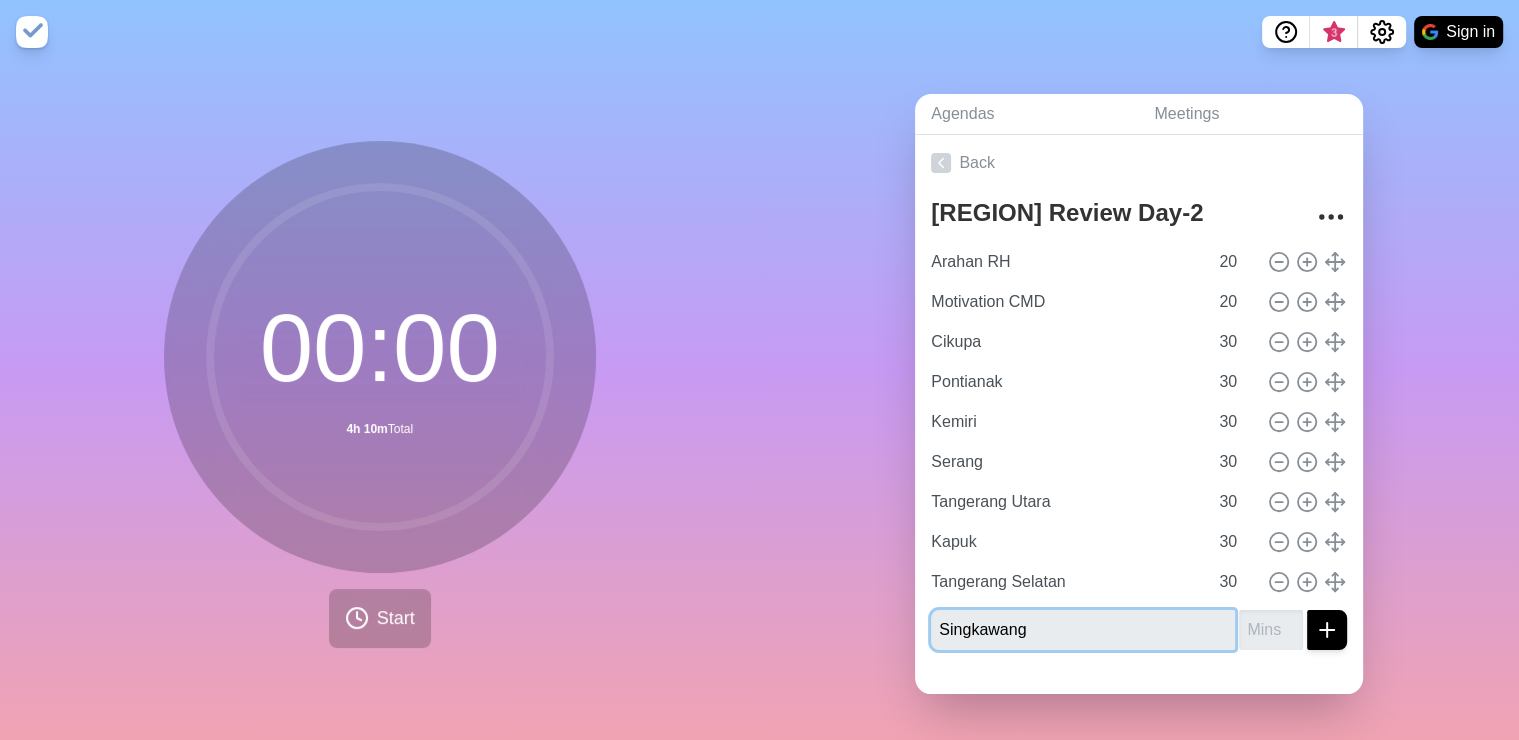 type on "Singkawang" 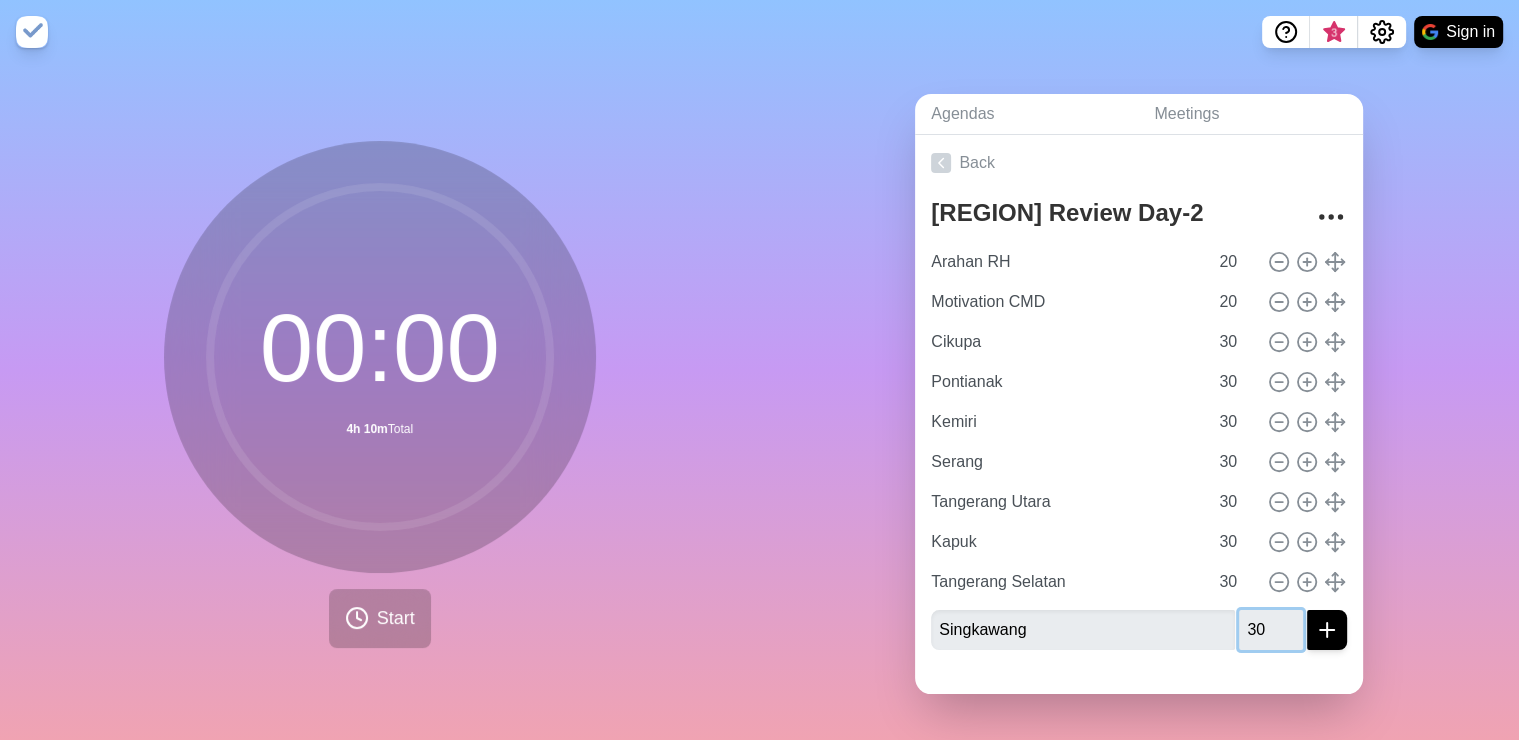 type on "30" 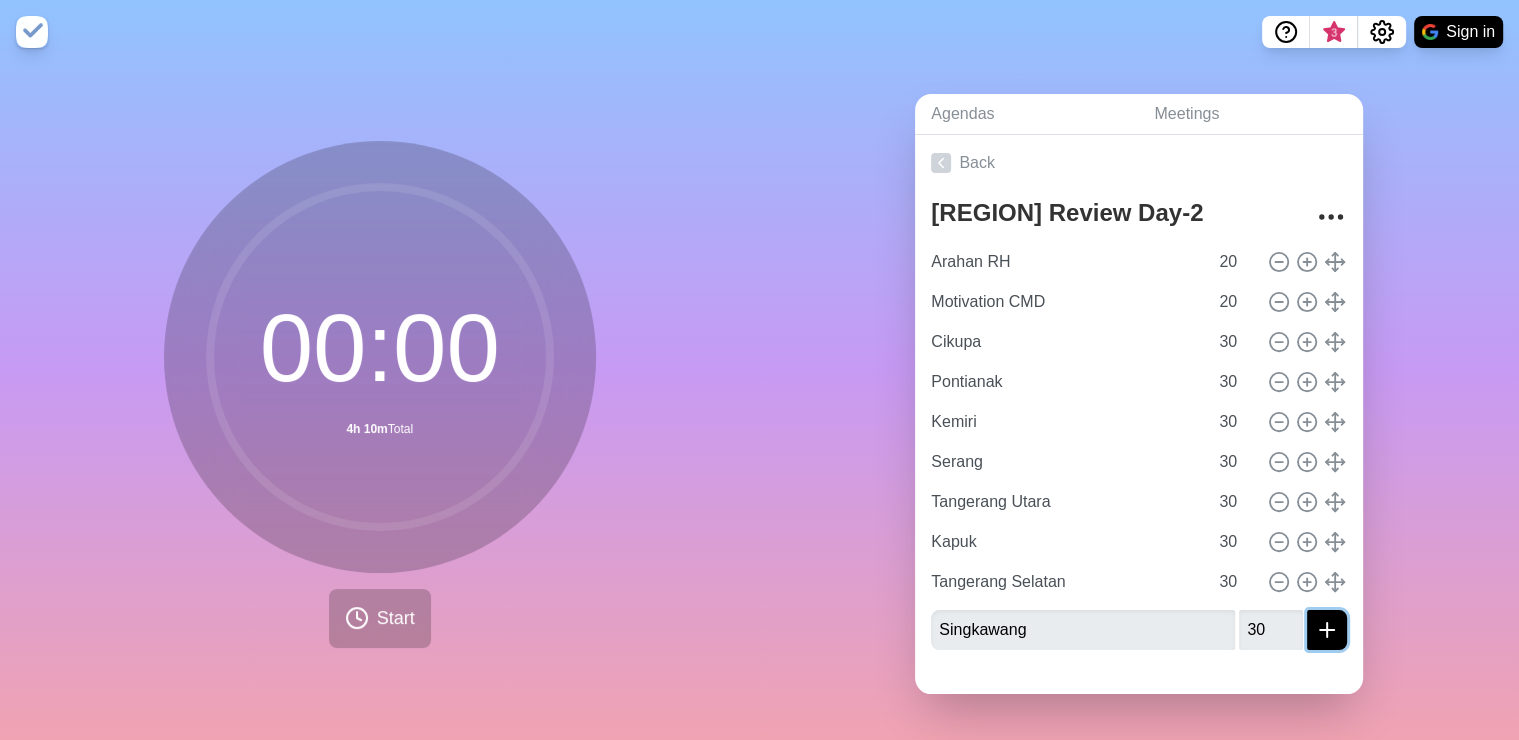 click at bounding box center [1327, 630] 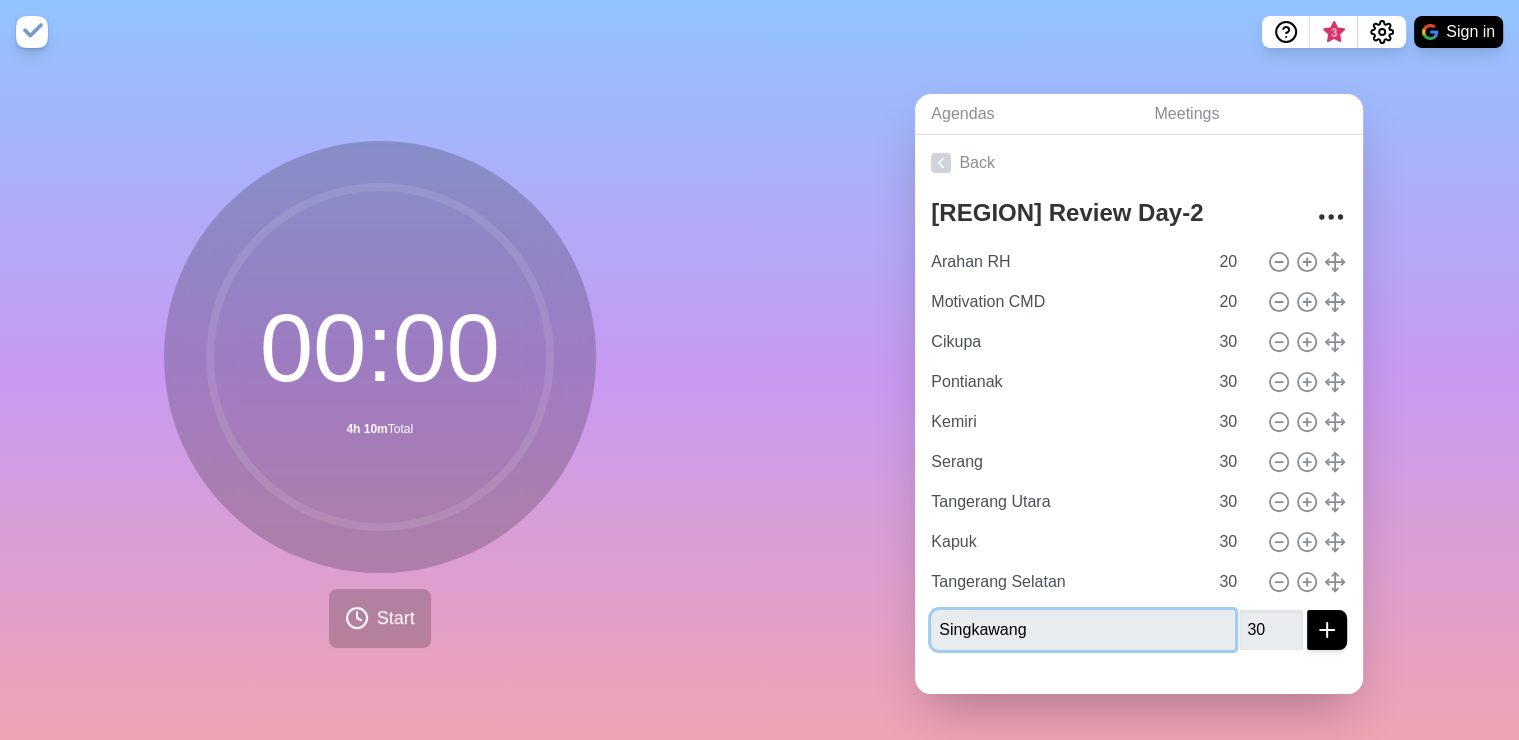 type 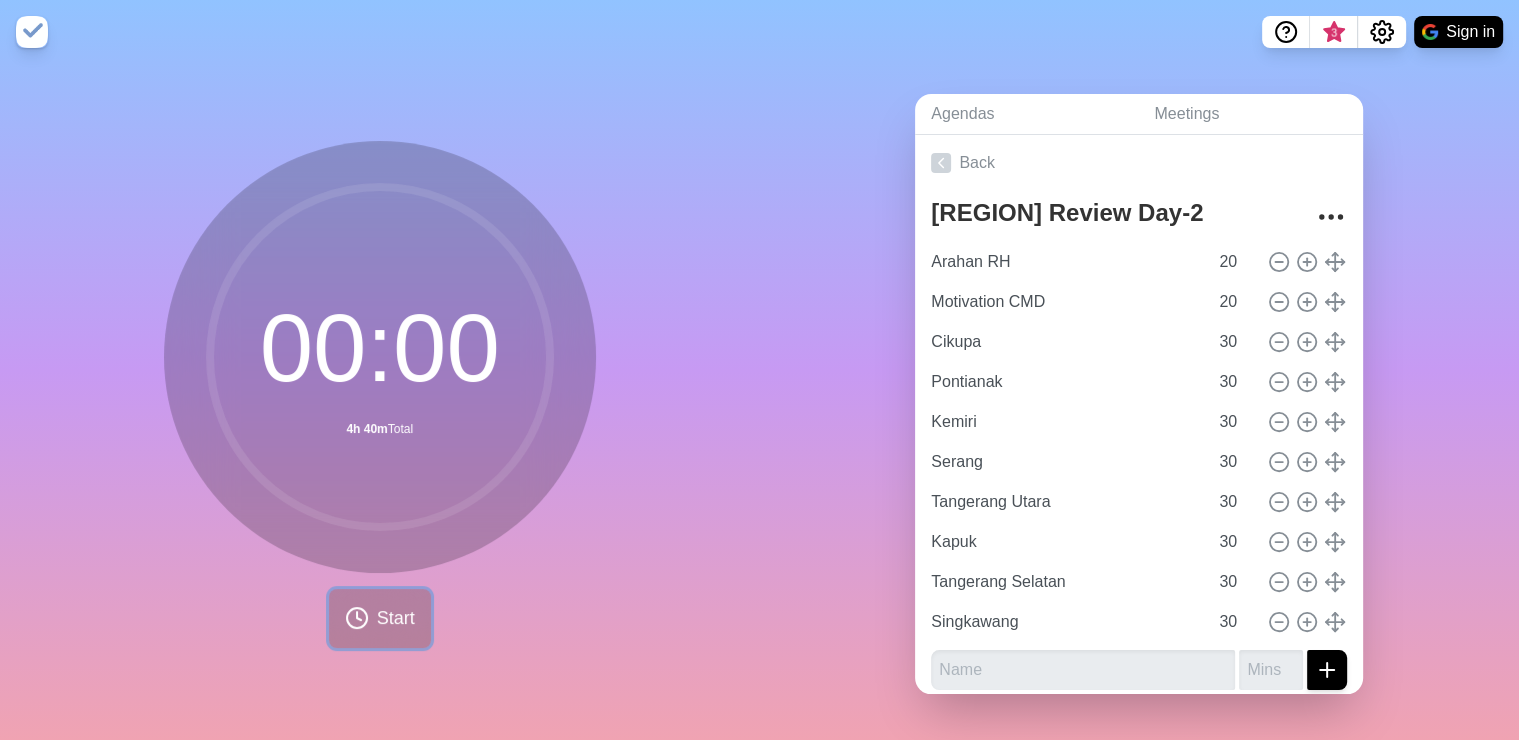 click on "Start" at bounding box center (380, 618) 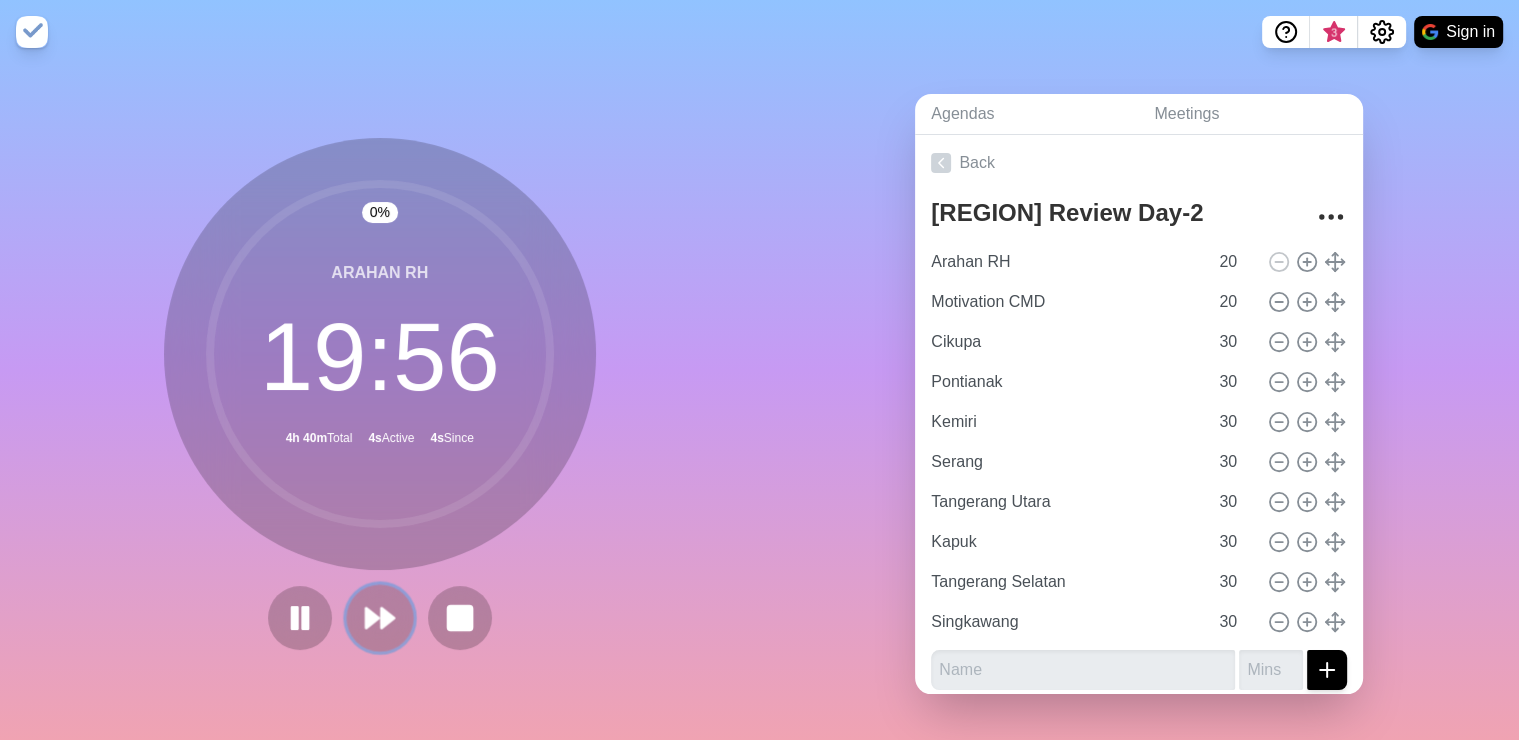 click 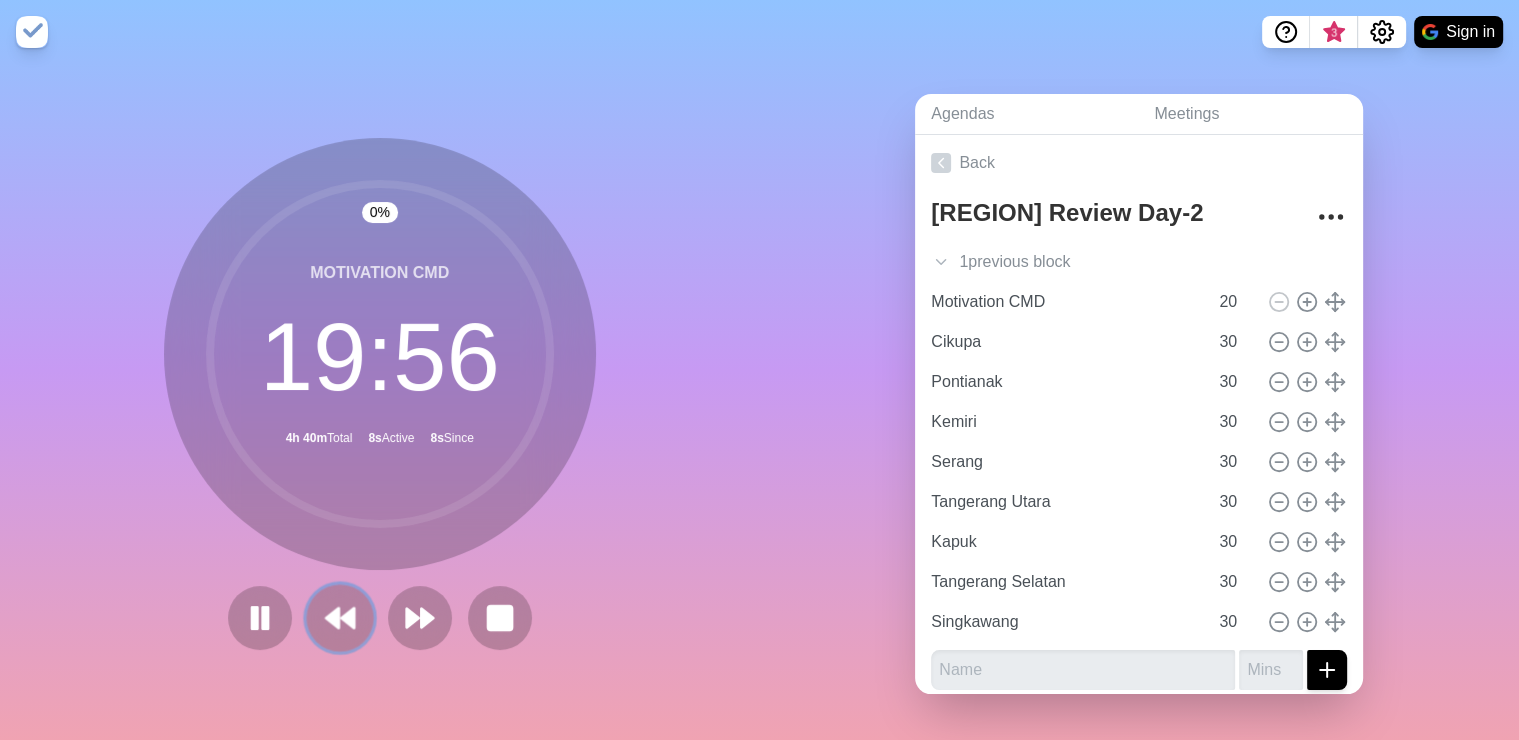 click 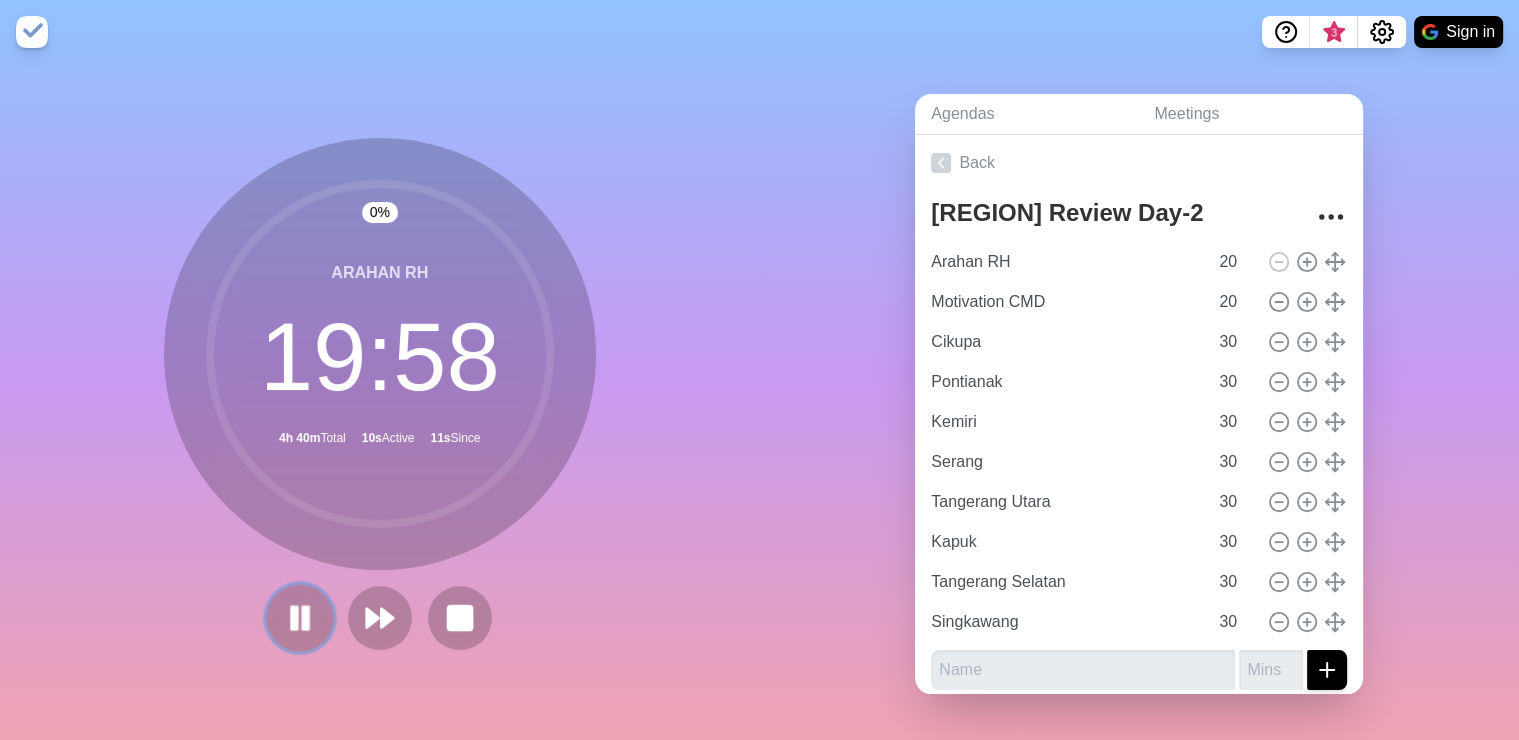 click at bounding box center [299, 617] 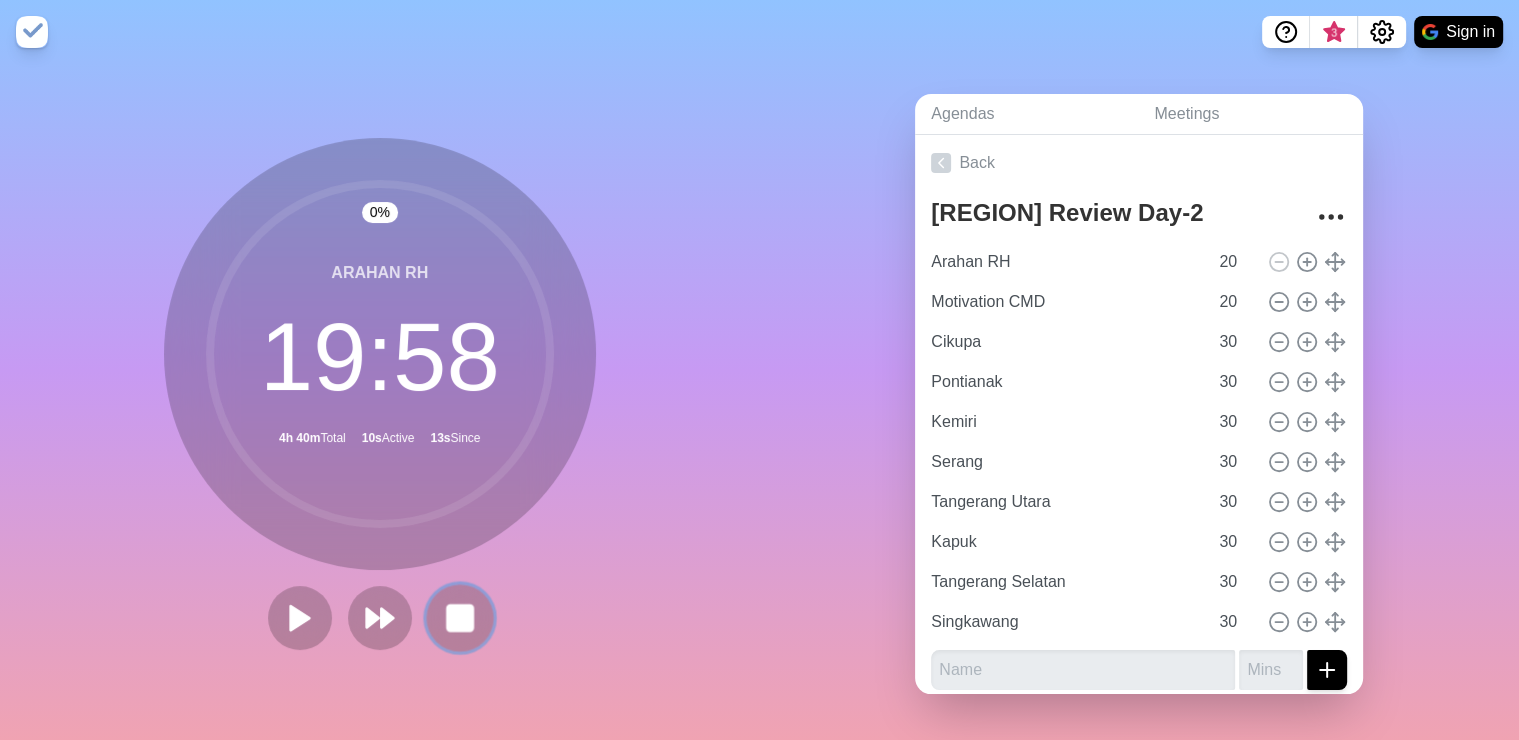 click at bounding box center [459, 617] 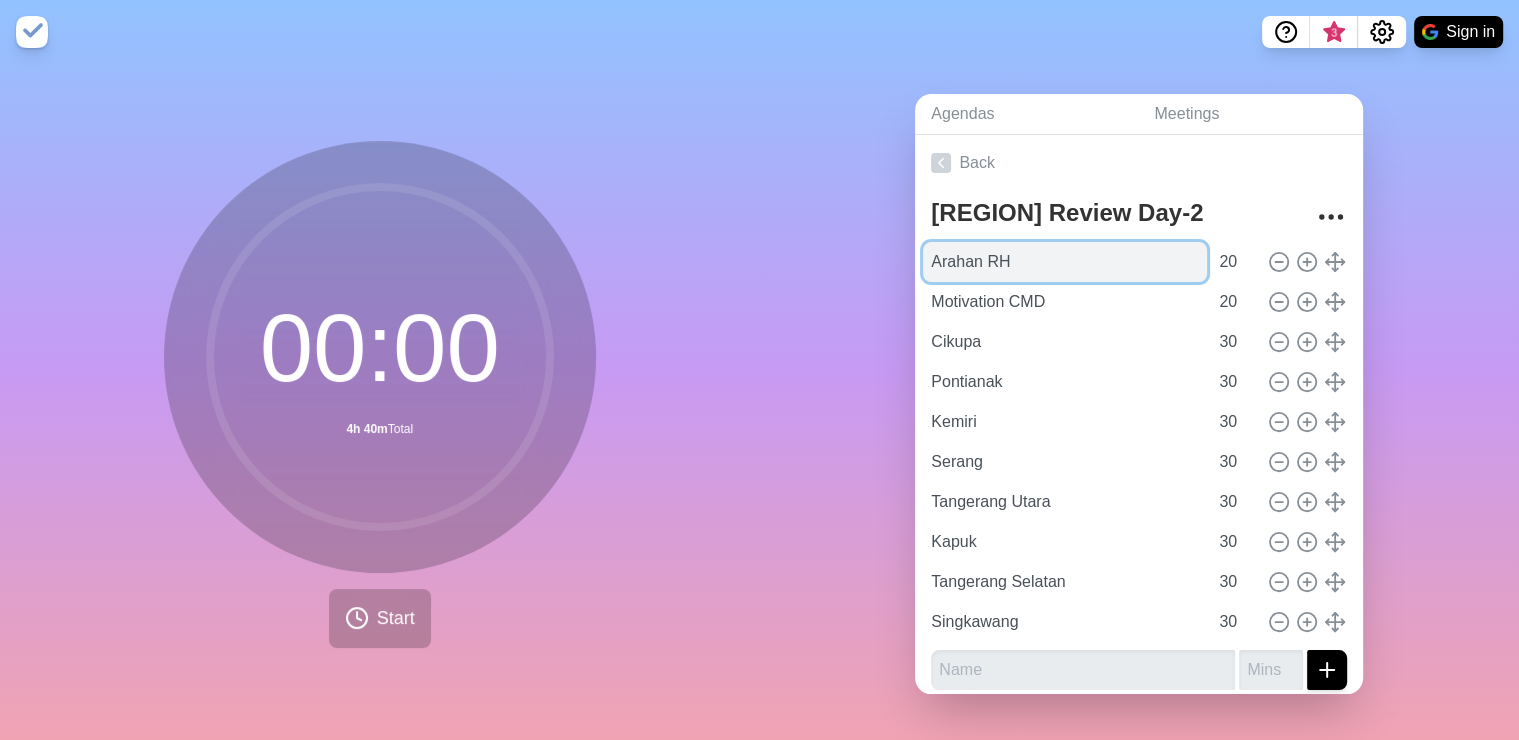 click on "Arahan RH" at bounding box center [1065, 262] 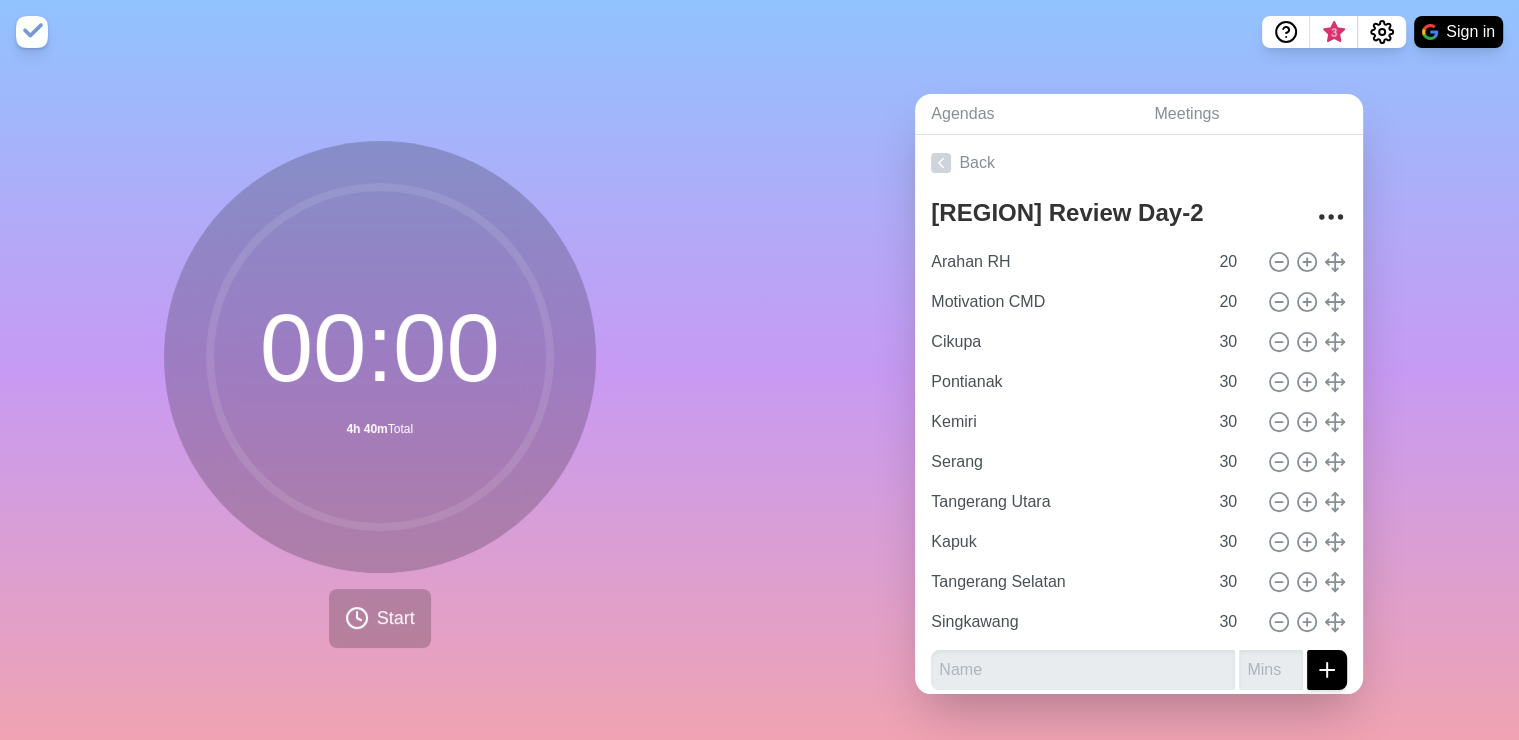 click on "Agendas Meetings Back [REGION] Review Day-2 Arahan RH 20 Motivation CMD 20 Cikupa 30 Pontianak 30 Kemiri 30 Serang 30 Tangerang Utara 30 Kapuk 30 Tangerang Selatan 30 Singkawang 30" at bounding box center (1140, 402) 